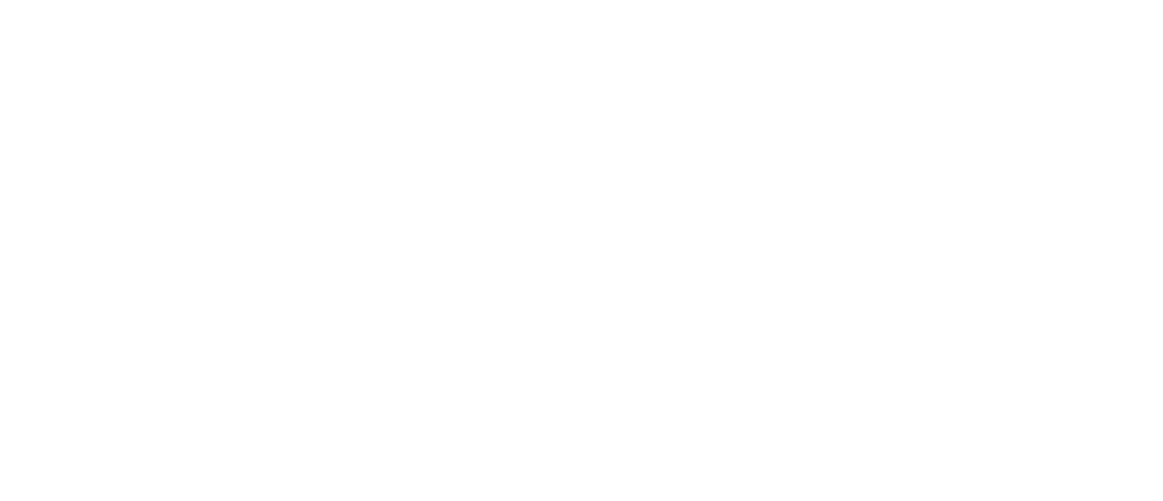 scroll, scrollTop: 0, scrollLeft: 0, axis: both 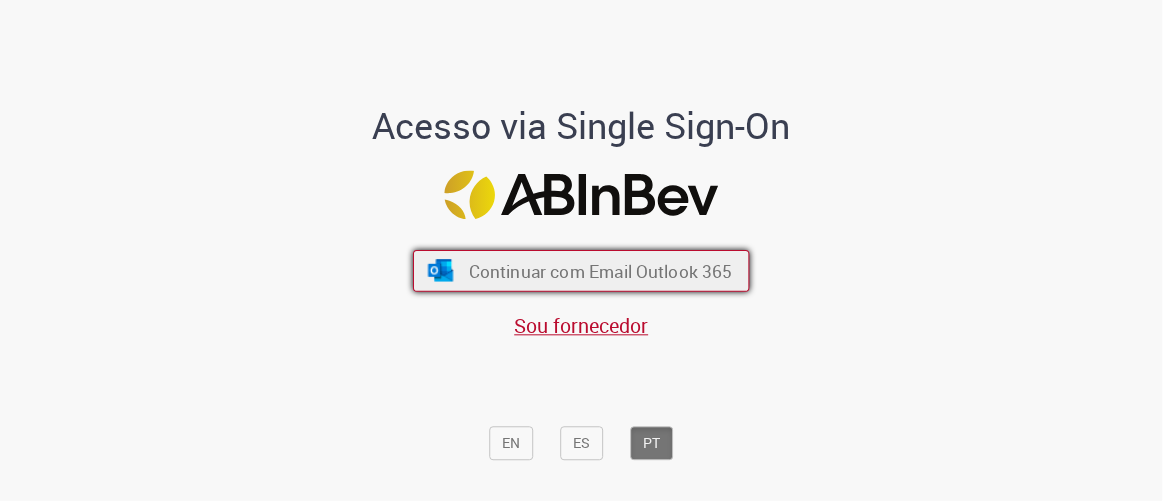 click on "Continuar com Email Outlook 365" at bounding box center [601, 270] 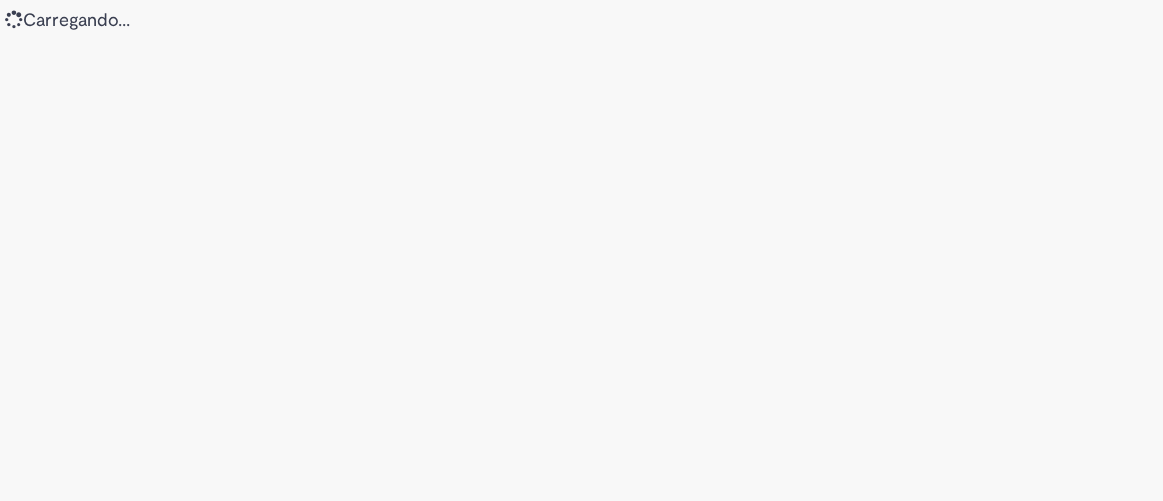 scroll, scrollTop: 0, scrollLeft: 0, axis: both 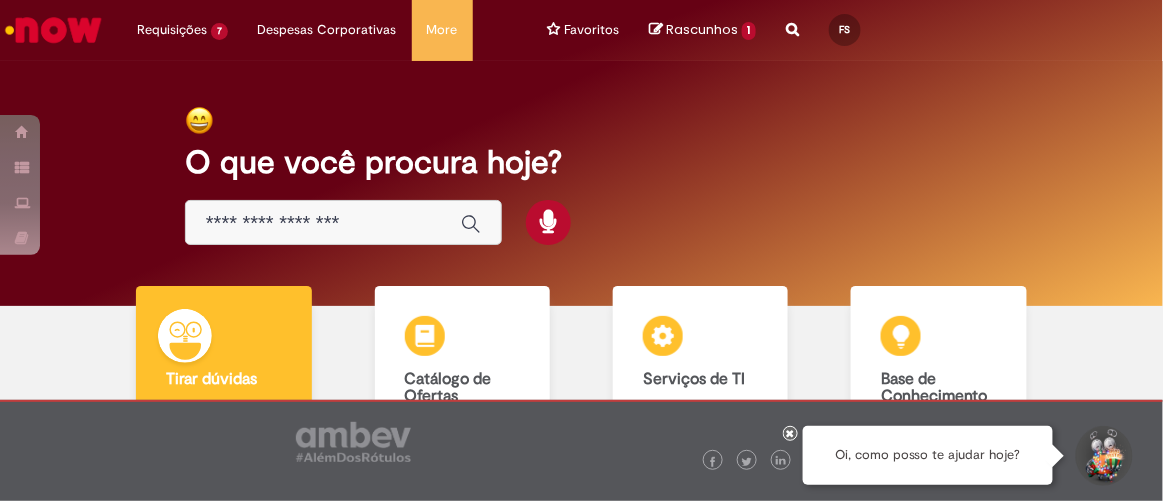 click at bounding box center (792, 18) 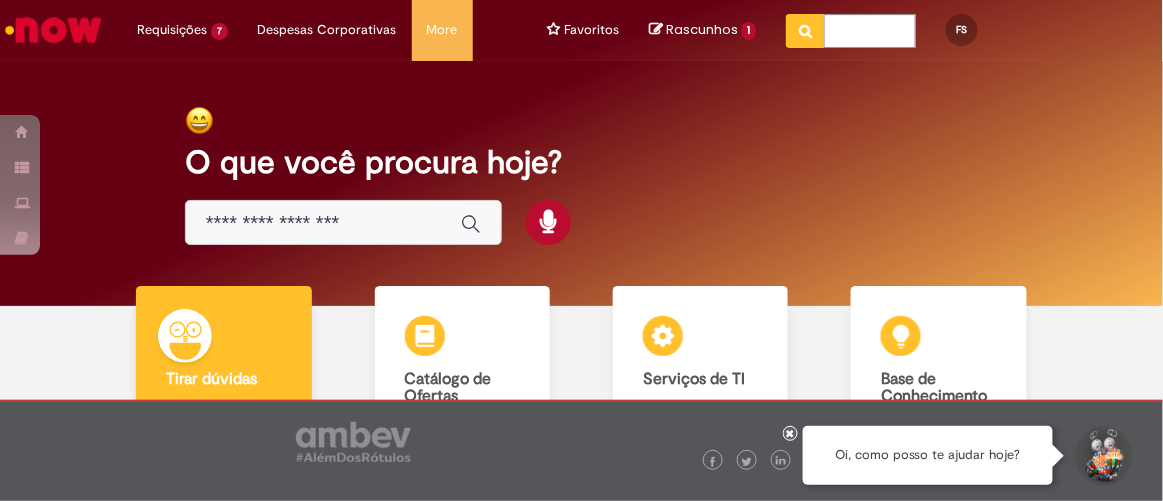 click at bounding box center [805, 31] 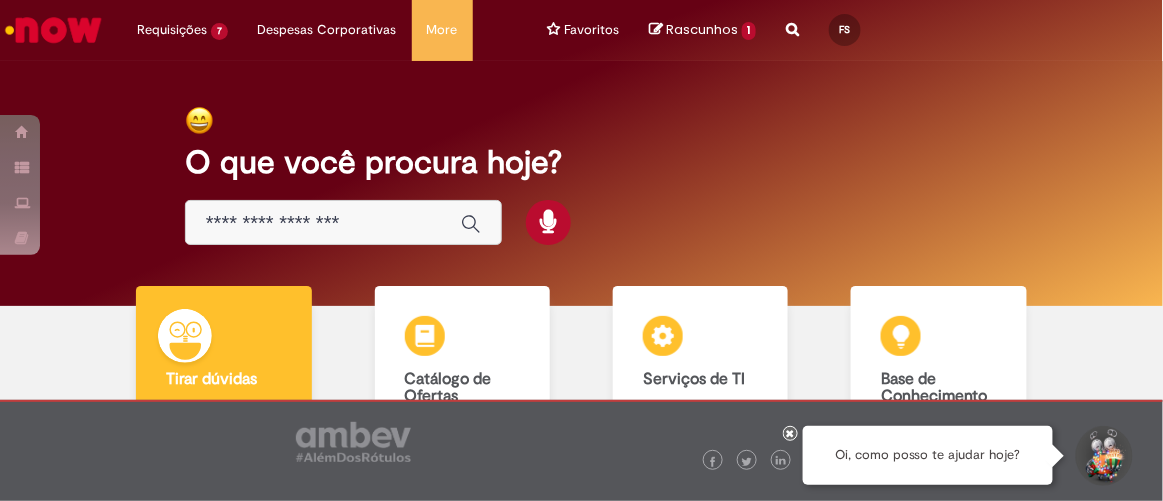 drag, startPoint x: 769, startPoint y: 36, endPoint x: 778, endPoint y: 31, distance: 10.29563 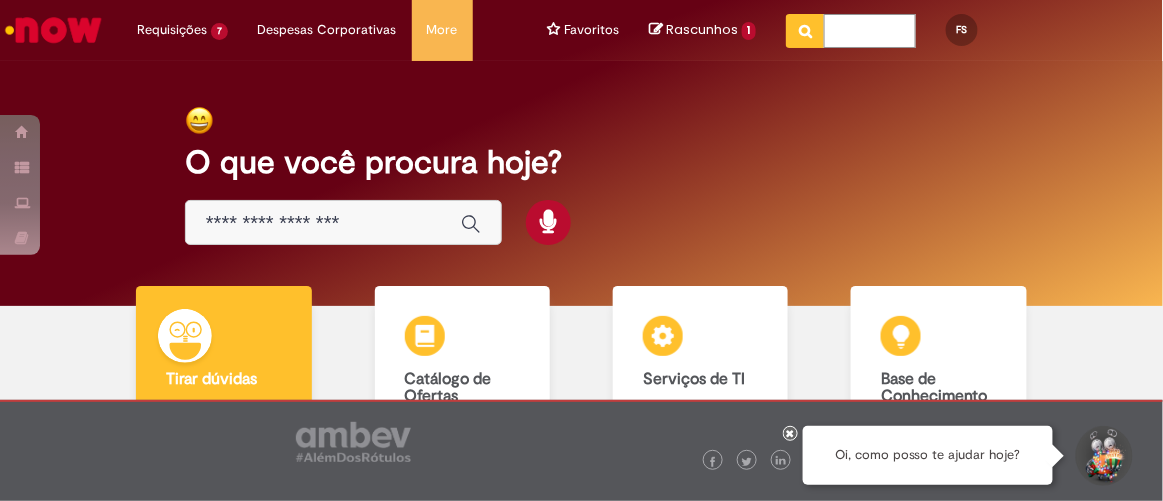 click at bounding box center [870, 31] 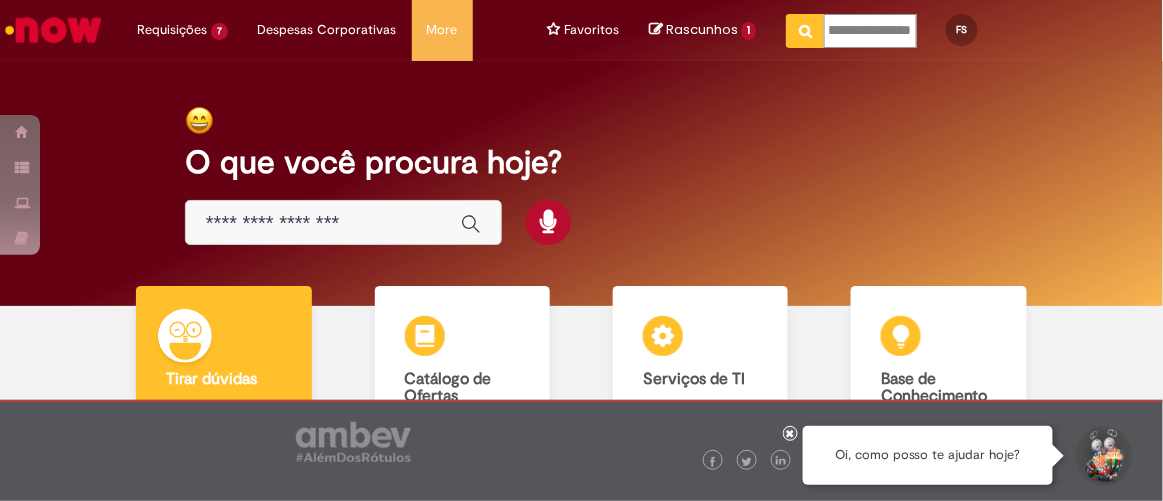 scroll, scrollTop: 0, scrollLeft: 72, axis: horizontal 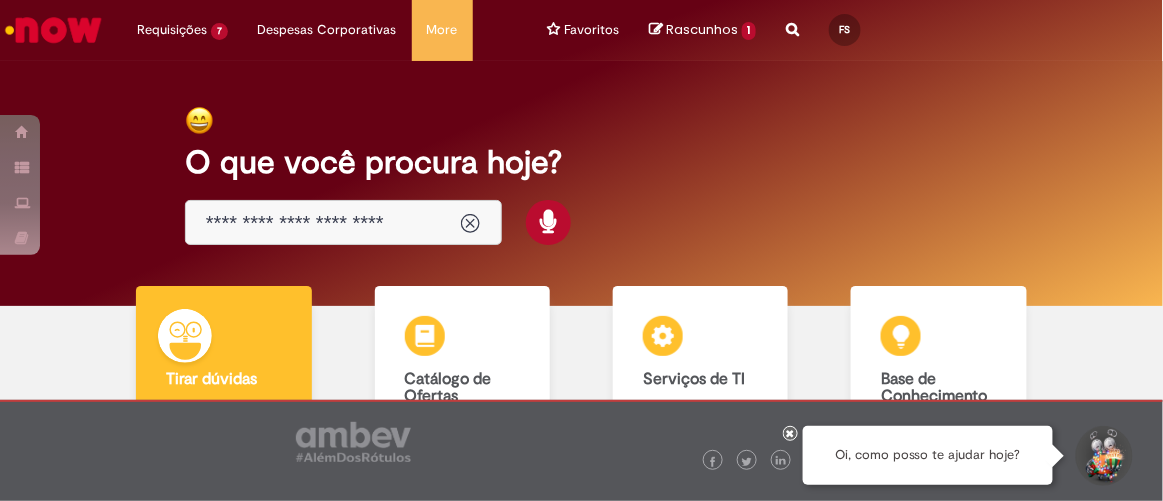 type on "**********" 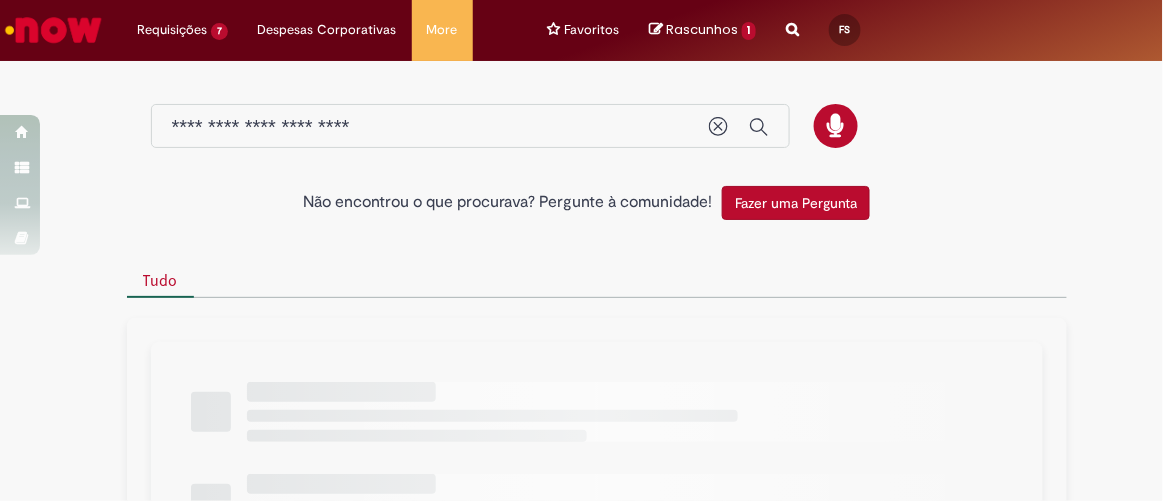 click at bounding box center (597, 129) 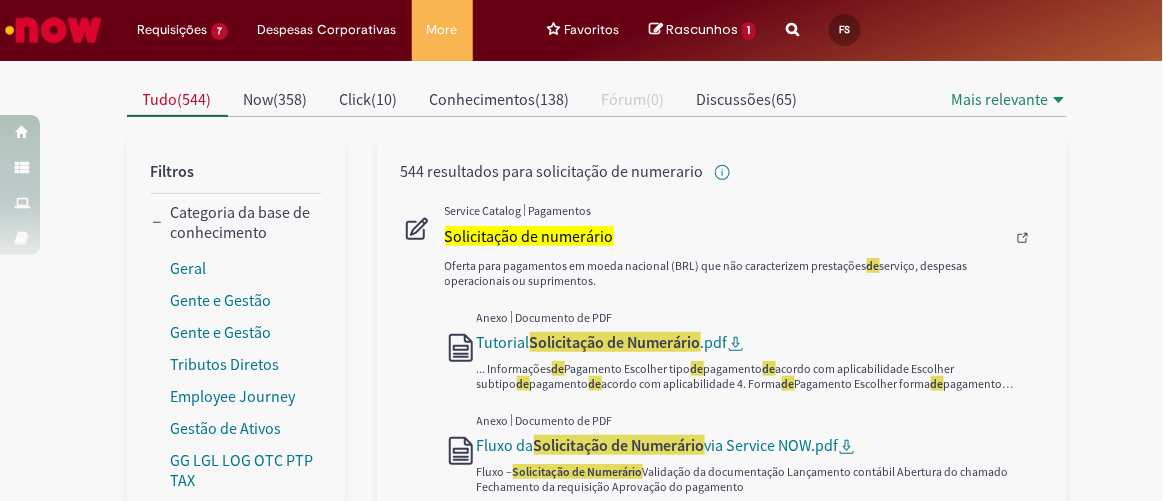 scroll, scrollTop: 0, scrollLeft: 0, axis: both 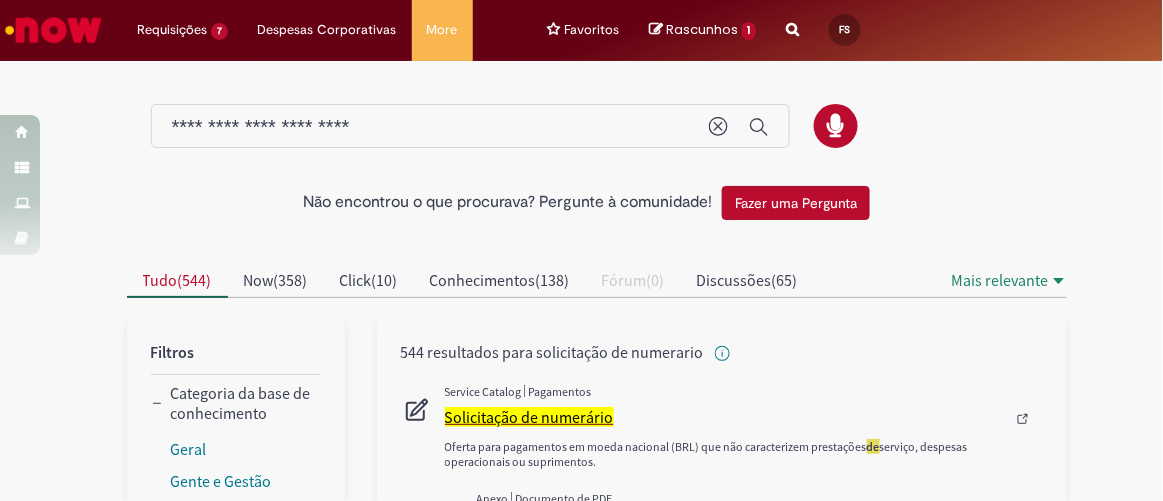 click on "Solicitação de numerário" at bounding box center (529, 417) 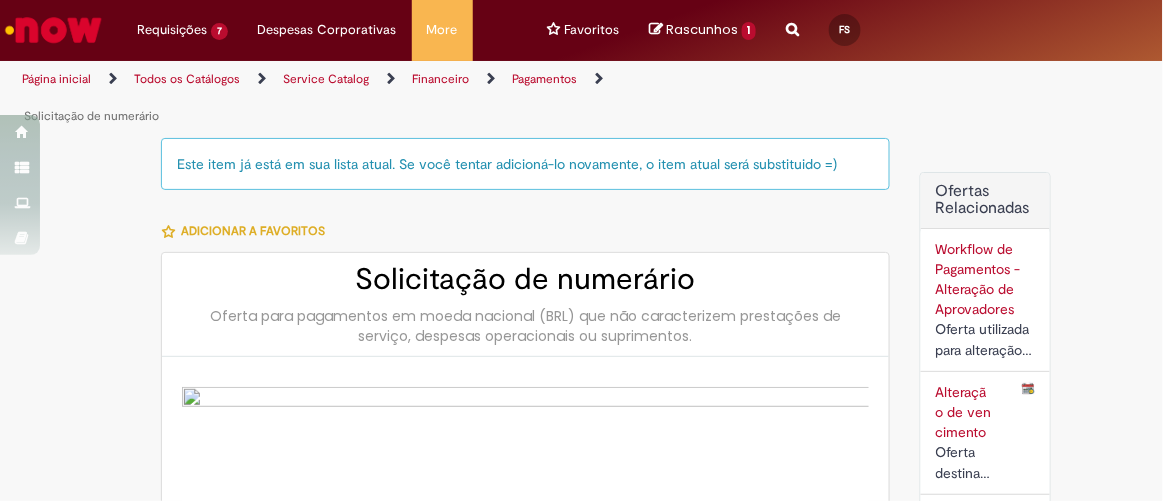 type on "********" 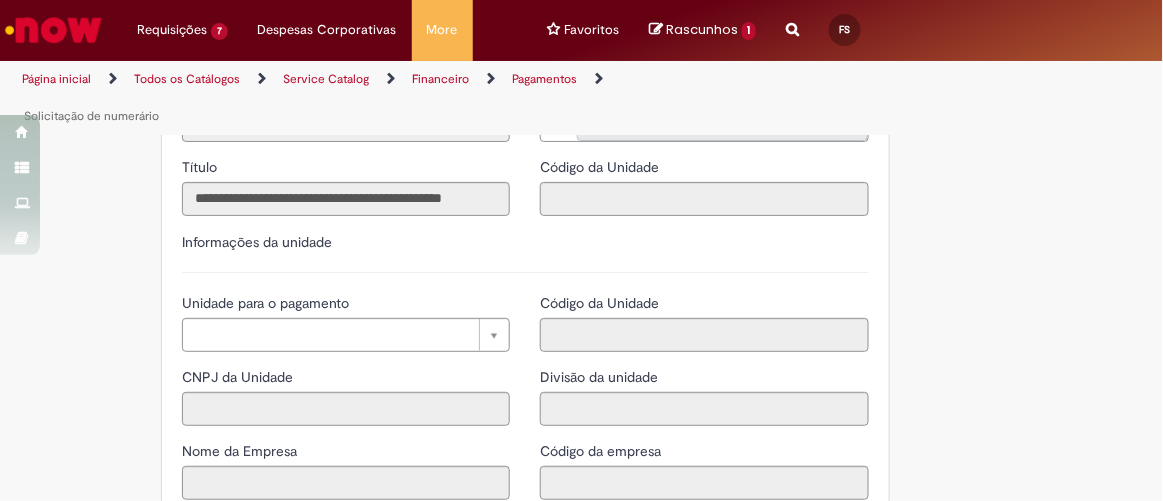 scroll, scrollTop: 2266, scrollLeft: 0, axis: vertical 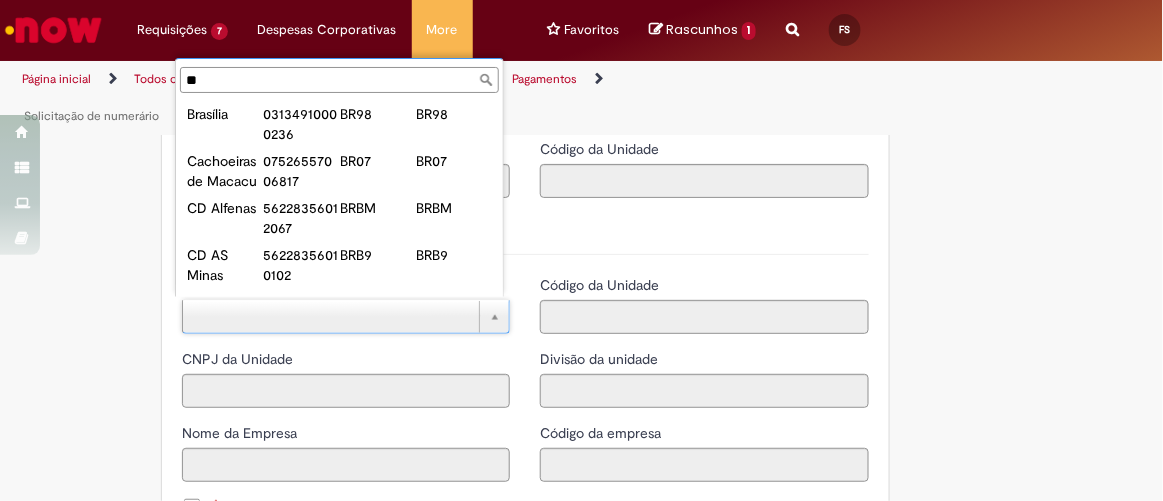 type on "*" 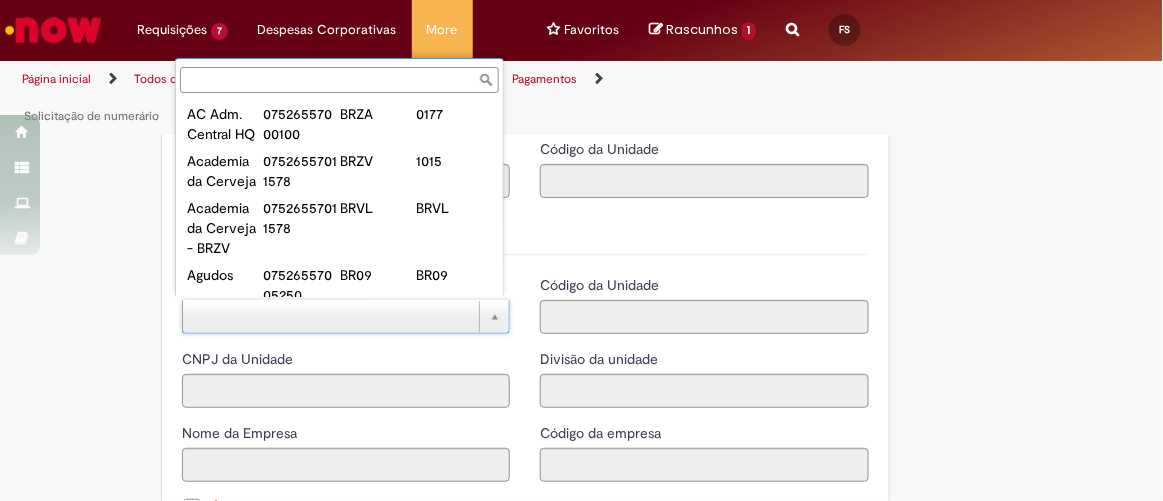 click on "Unidade para o pagamento" at bounding box center [339, 80] 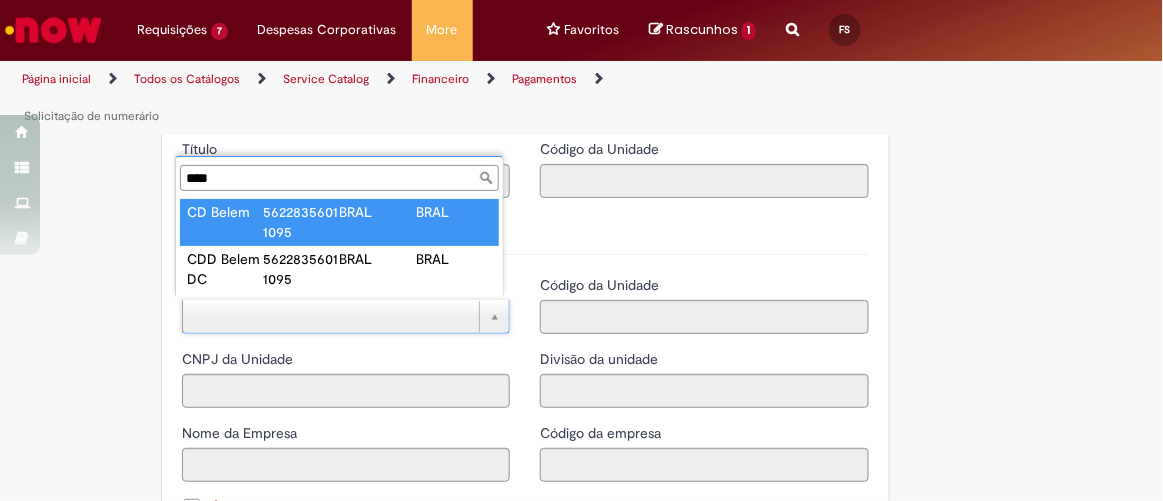 type on "****" 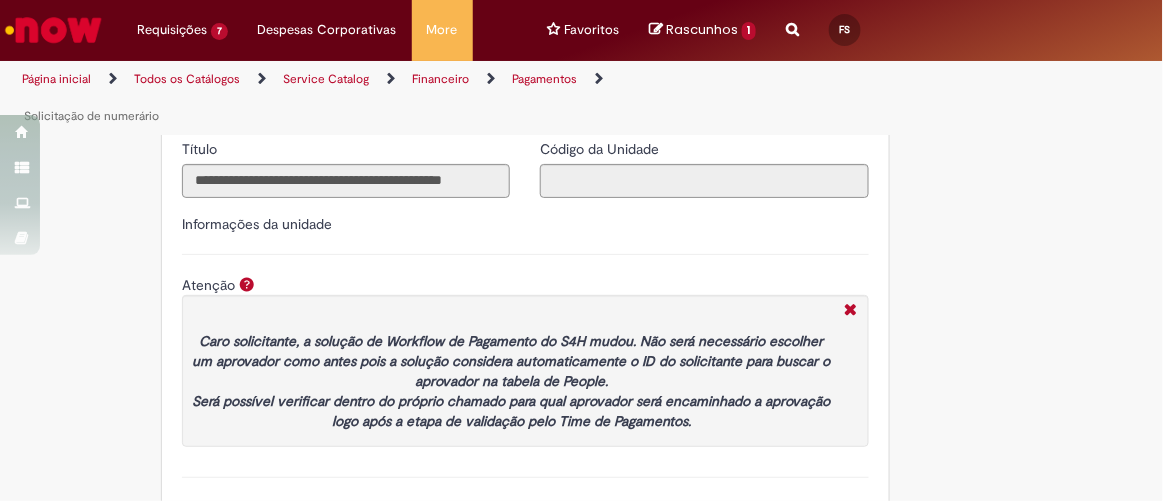 type on "**********" 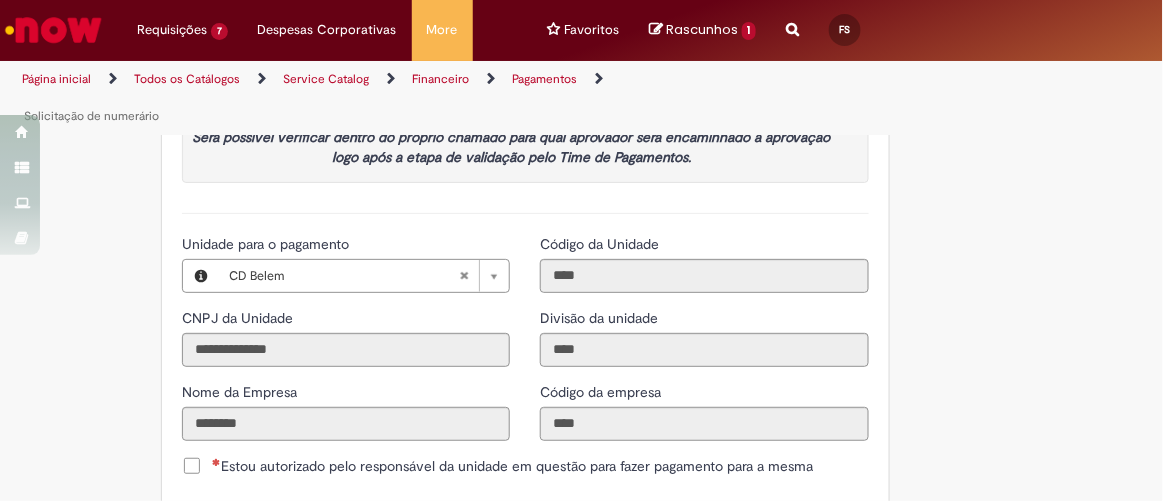scroll, scrollTop: 2630, scrollLeft: 0, axis: vertical 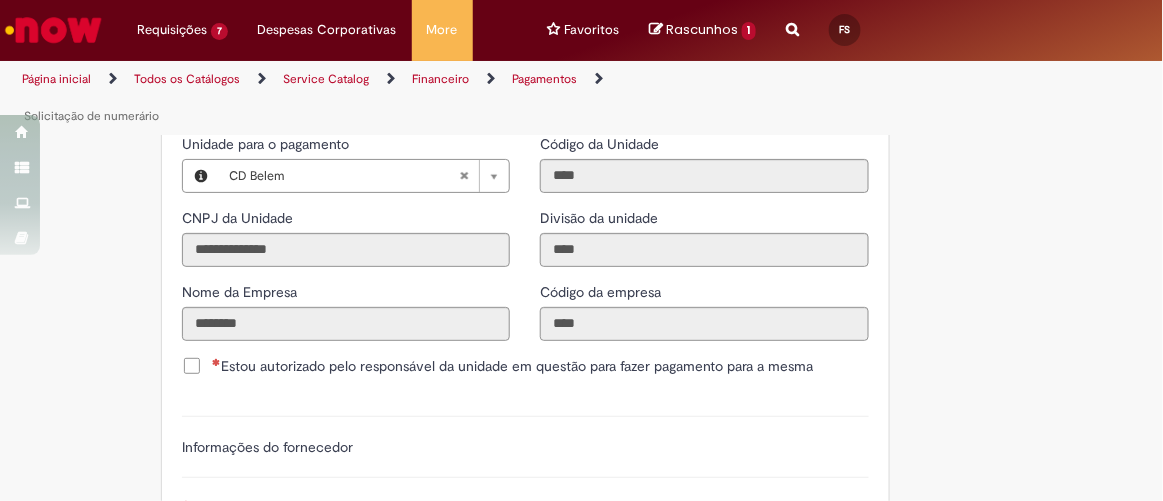 type 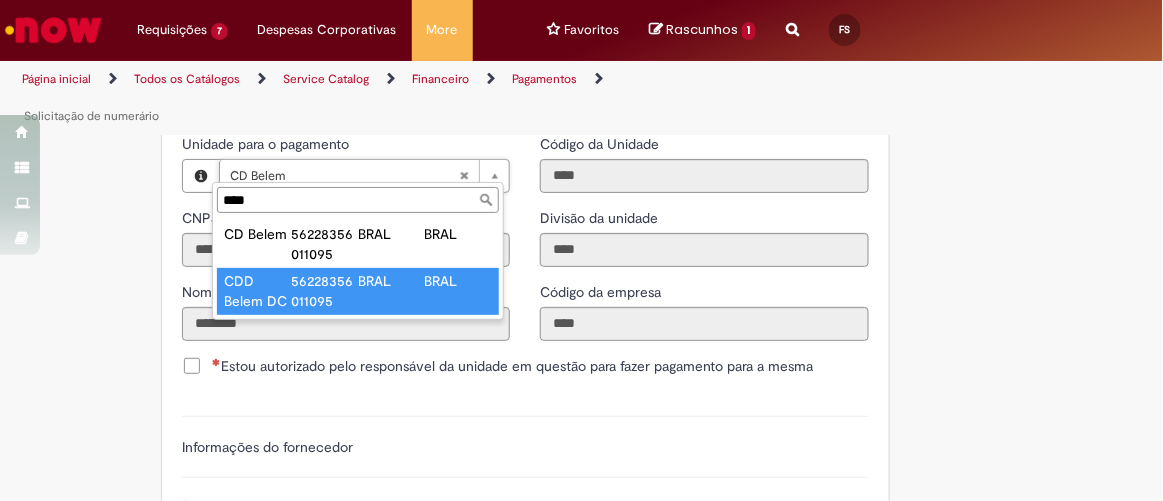 type on "****" 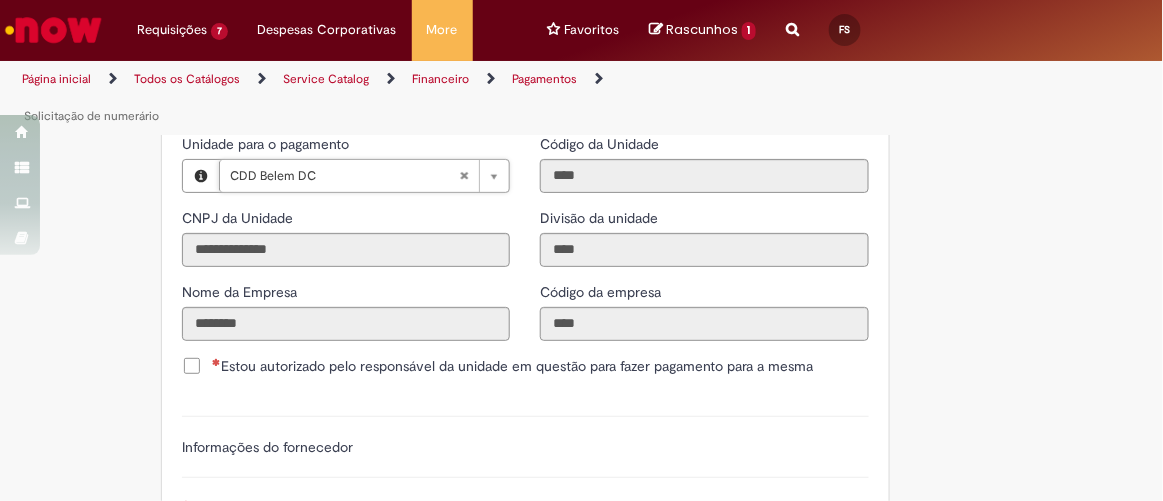 type 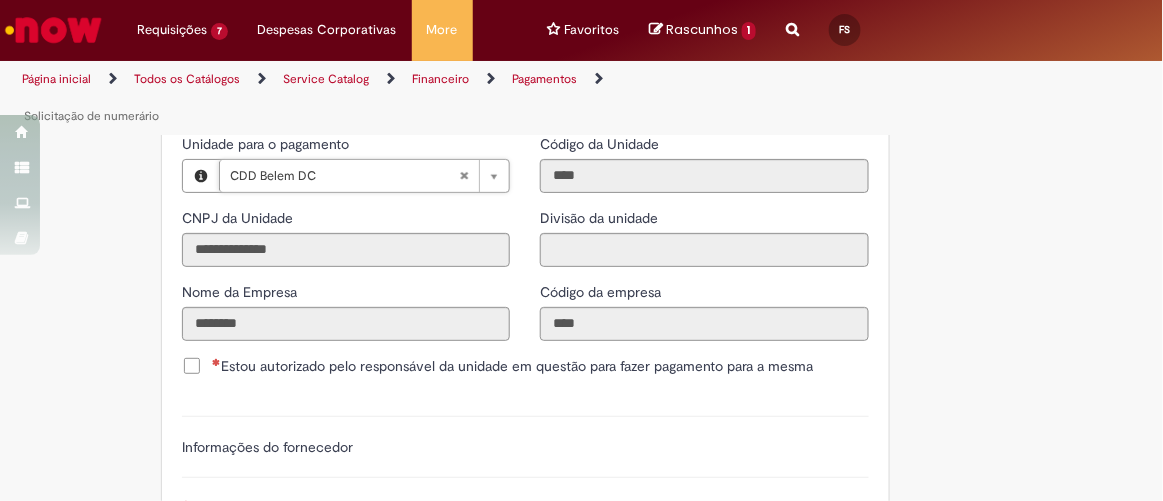 scroll, scrollTop: 0, scrollLeft: 61, axis: horizontal 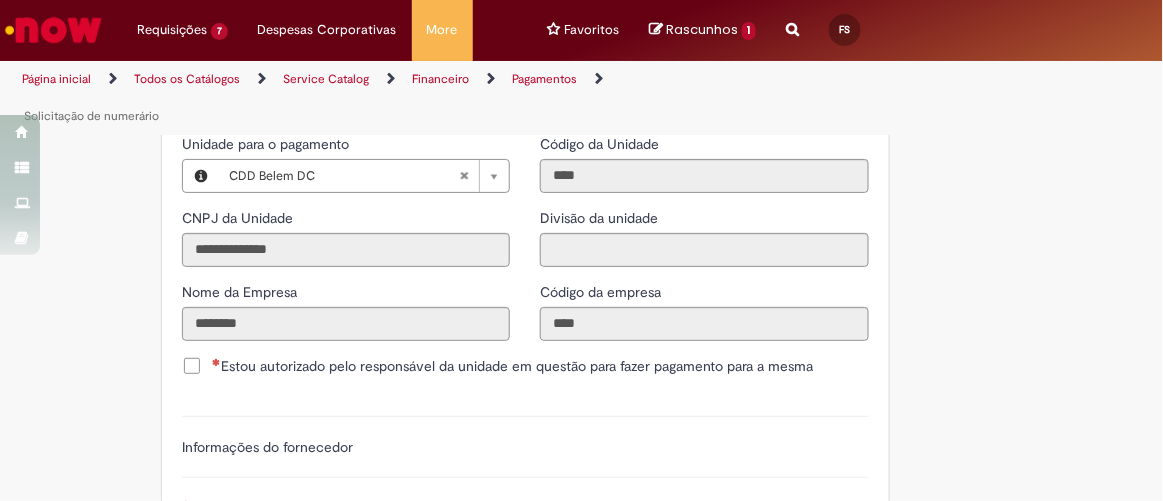 click on "Este item já está em sua lista atual. Se você tentar adicioná-lo novamente, o item atual será substituido  =)
Adicionar a Favoritos
Solicitação de numerário
Oferta para pagamentos em moeda nacional (BRL) que não caracterizem prestações de serviço, despesas operacionais ou suprimentos.
Orientações:
* SNS abertas de  Unidades tombadas  para o S4 Hana em nome de terceiros sem ID próprio Ambev (99....)  não poderão  ser atendidas por  limitação sistêmica.
*Após aprovação do chamado nossa automação roda nos horários:   >  9h, 10h, 13h, 15h, 18h.
* Para que a solicitação prossiga a etapa de Validação é necessário que o campo  "Favorecido"  tenha inserido um par interno (ID próprio Ambev) para que o Workday consiga ler a hierarquia de aprovação dele no SAP Hana.
Nesse sentido, ofertas abertas que tenham terceiros como Favorecidos" at bounding box center [501, -599] 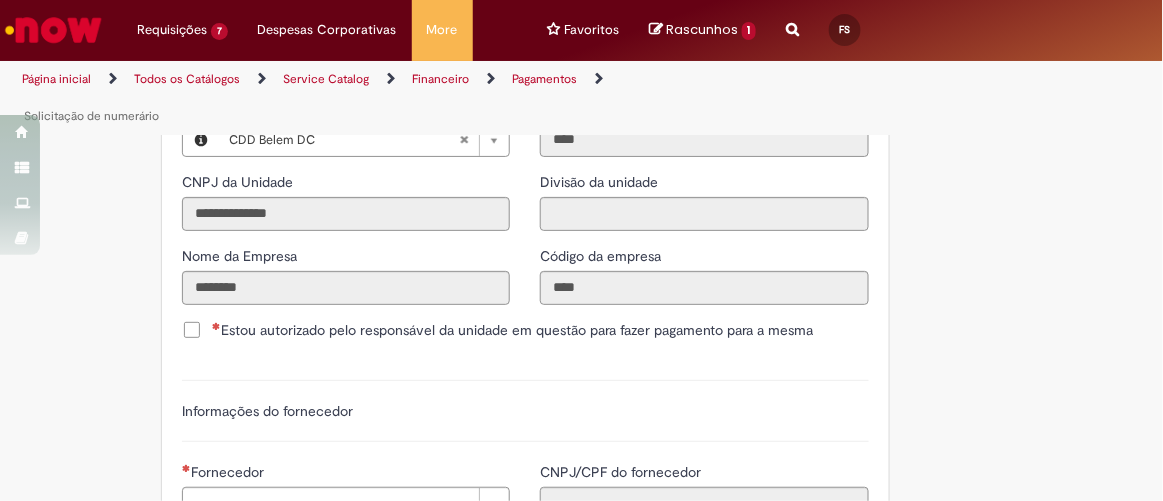click on "Estou autorizado pelo responsável da unidade em questão para fazer pagamento para a mesma" at bounding box center (525, 332) 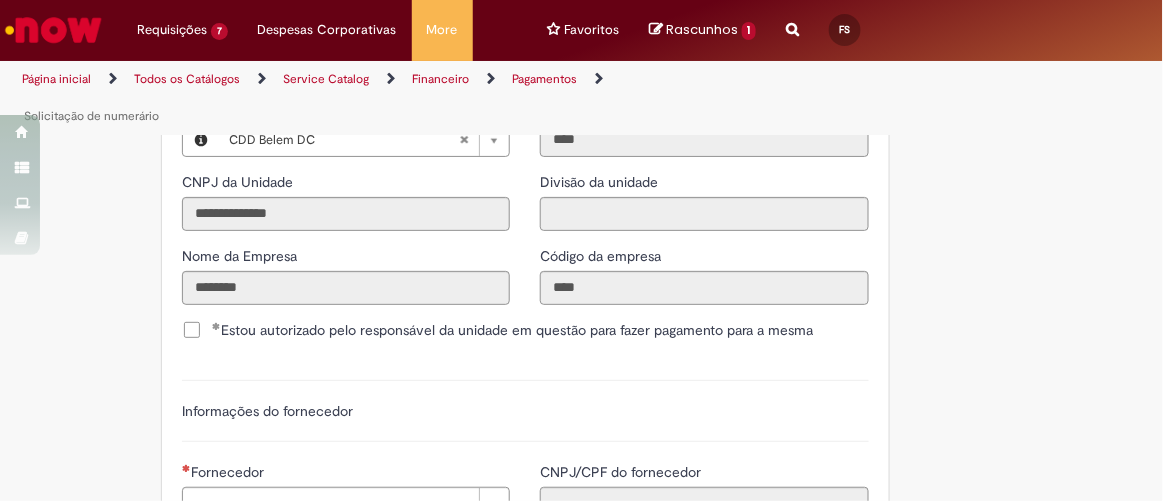 click on "Informações do fornecedor" at bounding box center [525, 411] 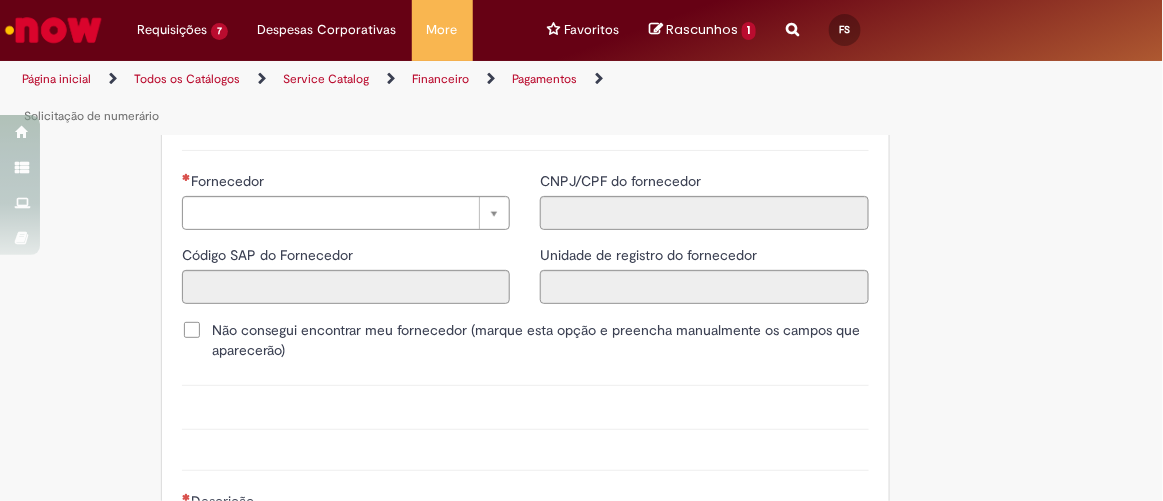 scroll, scrollTop: 2993, scrollLeft: 0, axis: vertical 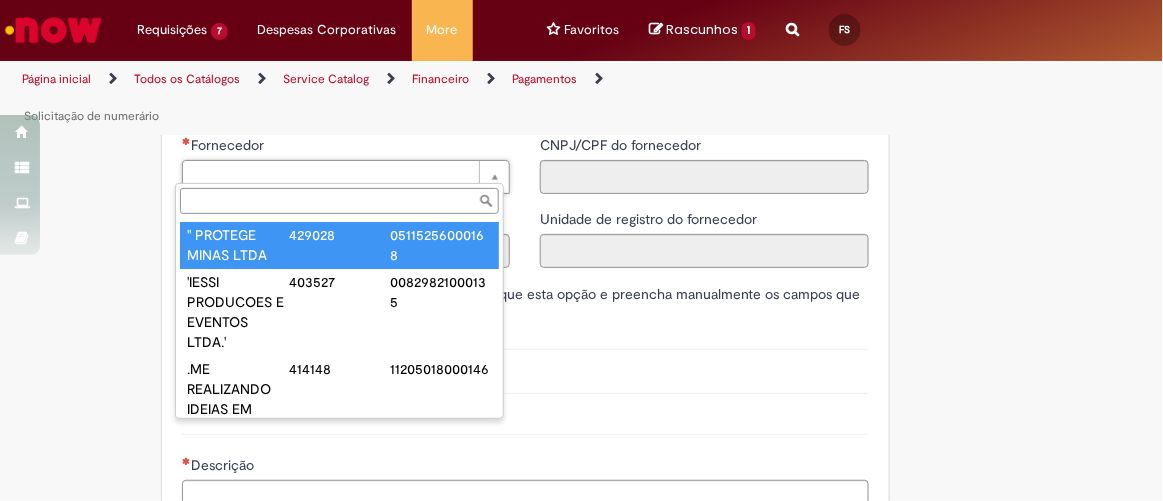 click on "Fornecedor" at bounding box center [339, 201] 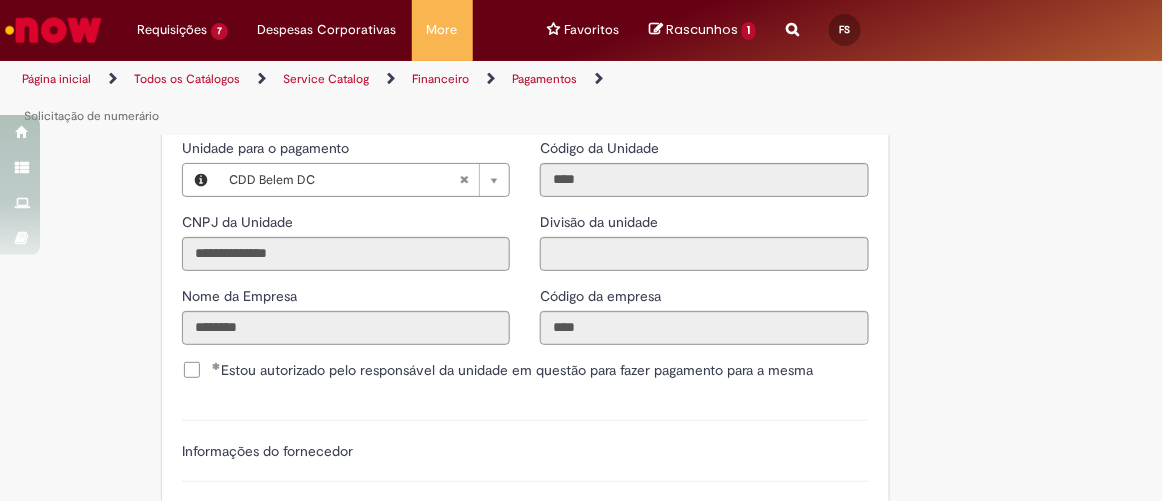 scroll, scrollTop: 2606, scrollLeft: 0, axis: vertical 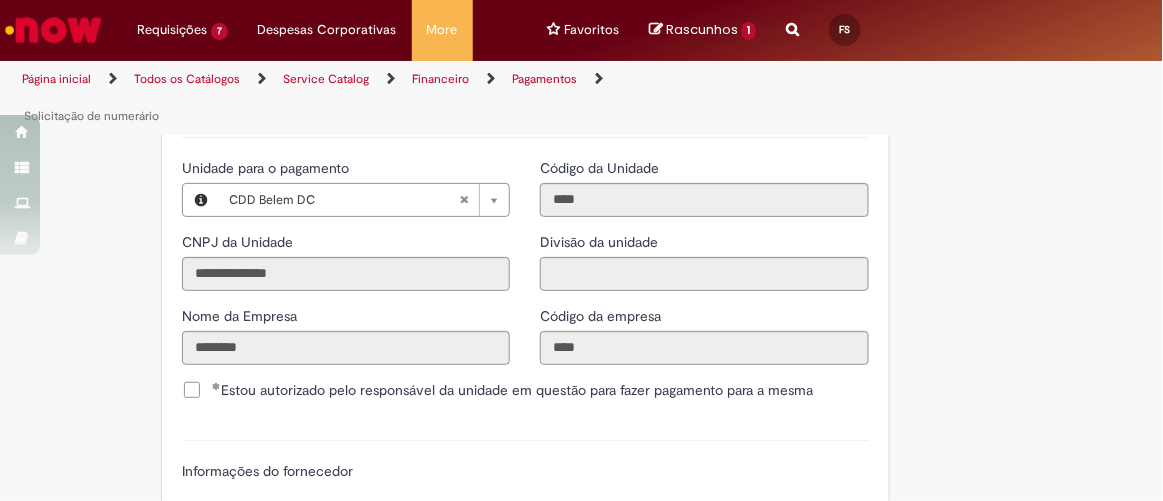 type 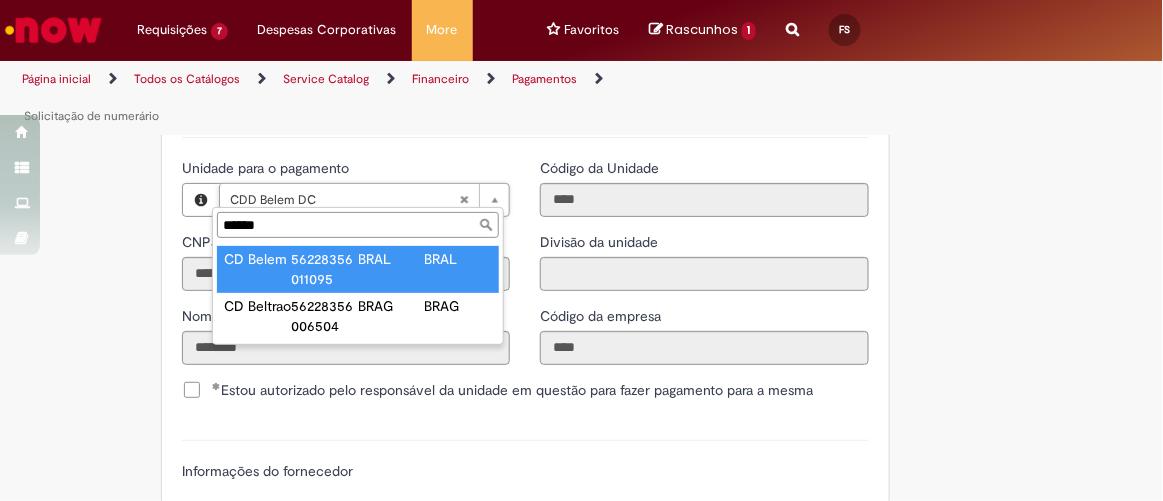 type on "******" 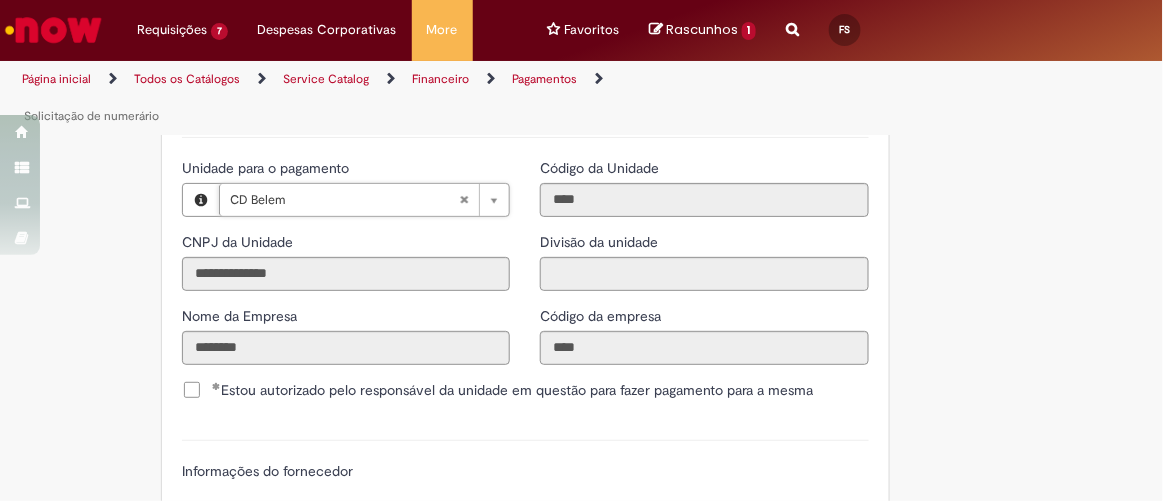 type on "****" 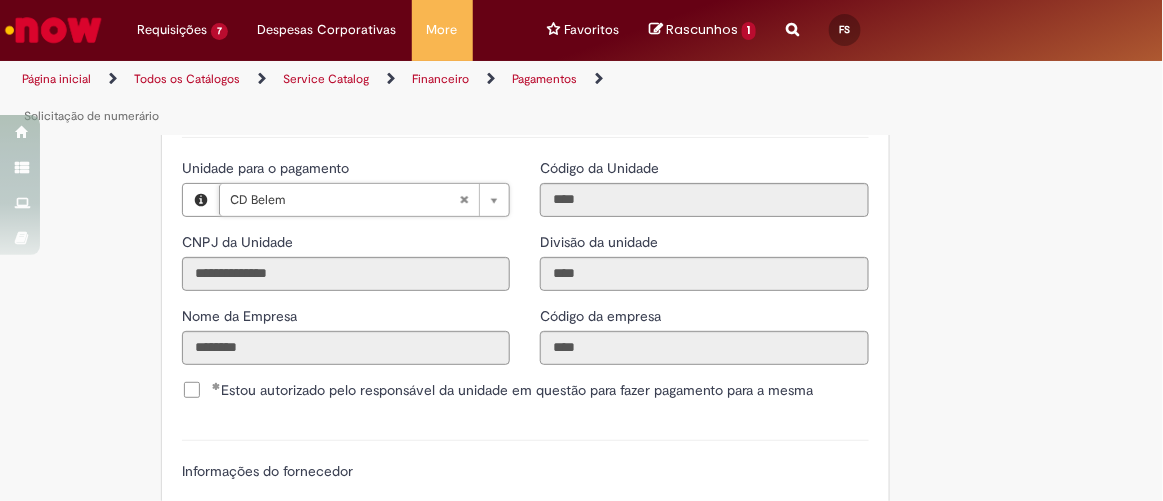 scroll, scrollTop: 0, scrollLeft: 61, axis: horizontal 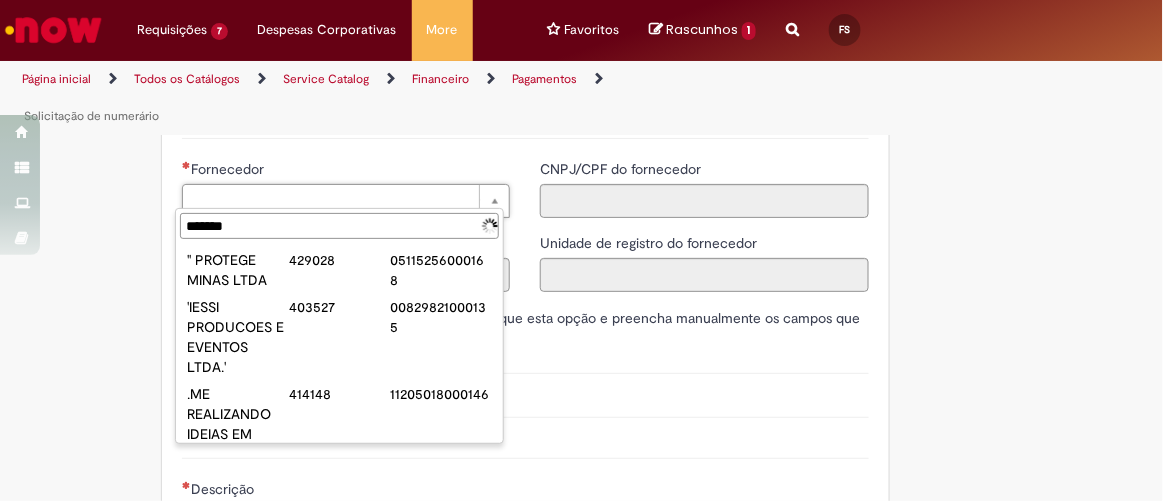 type on "********" 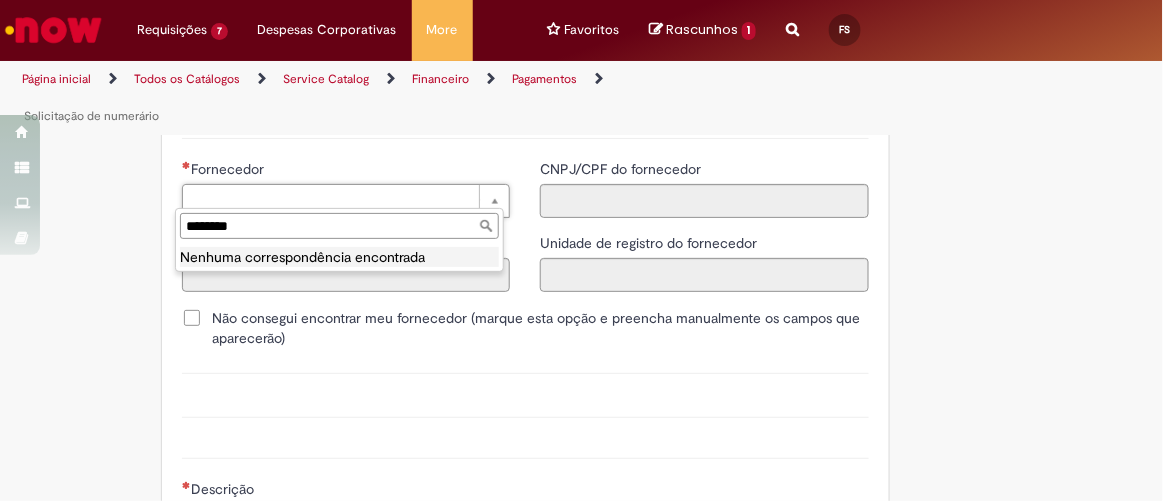 drag, startPoint x: 346, startPoint y: 225, endPoint x: 144, endPoint y: 225, distance: 202 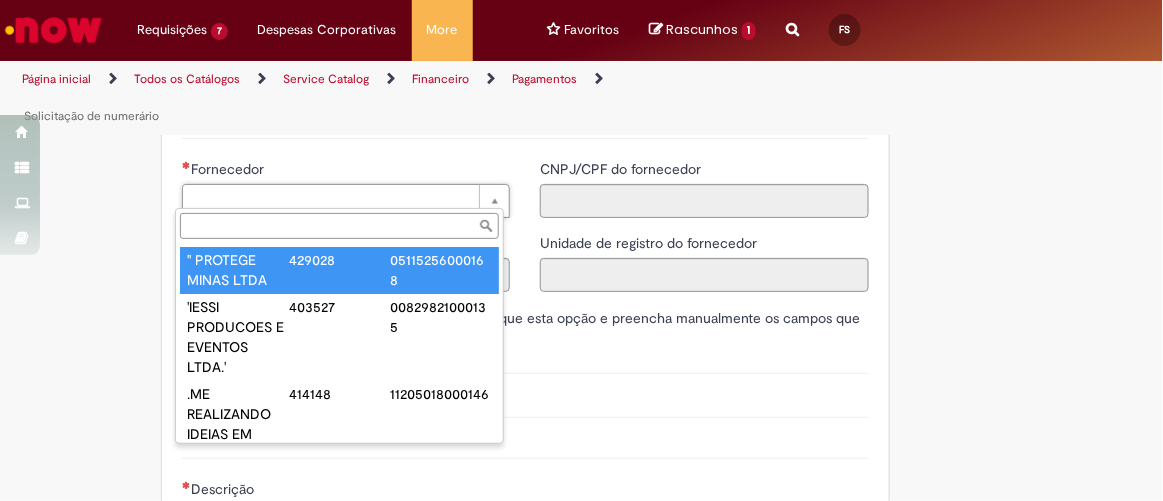 type on "*" 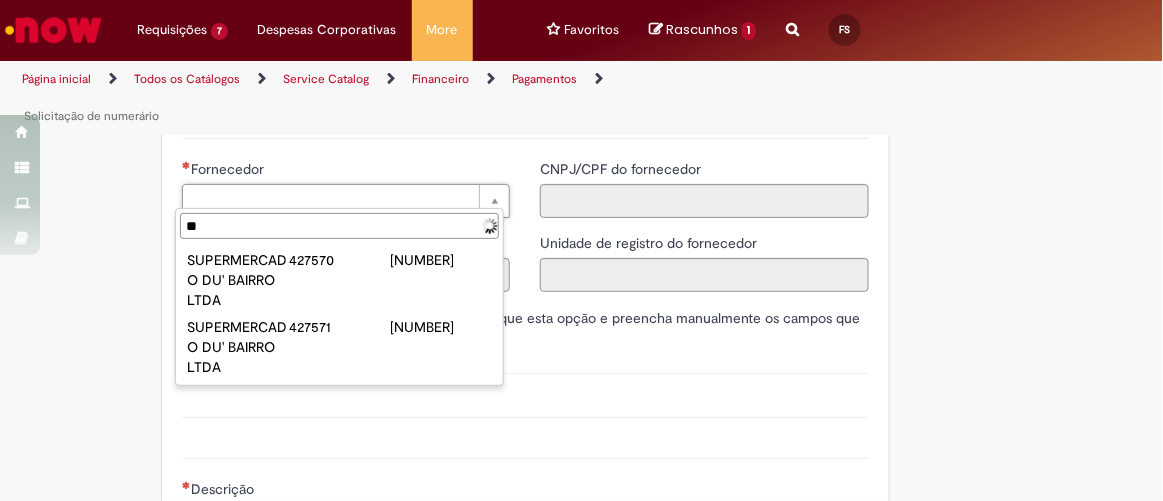 type on "*" 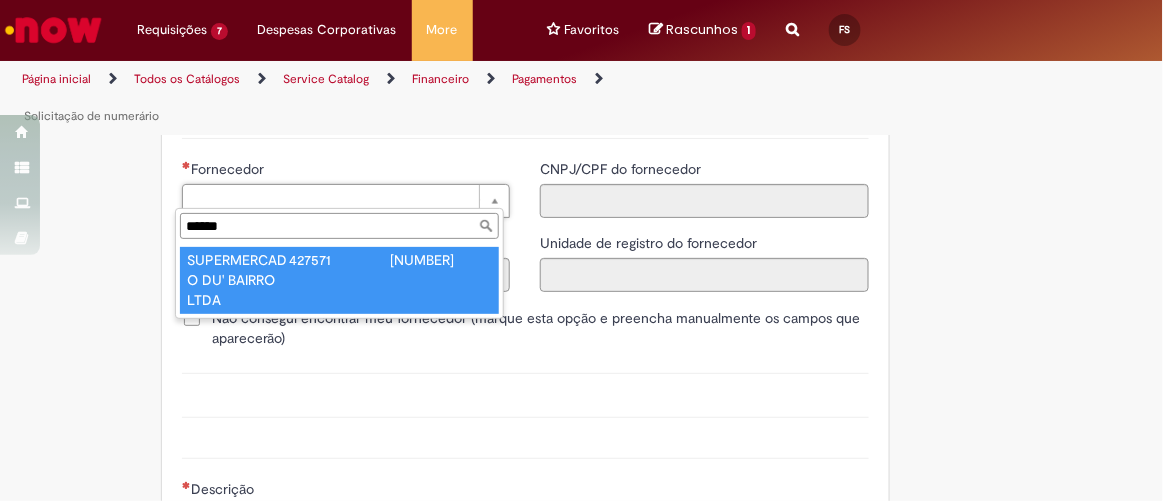 type on "******" 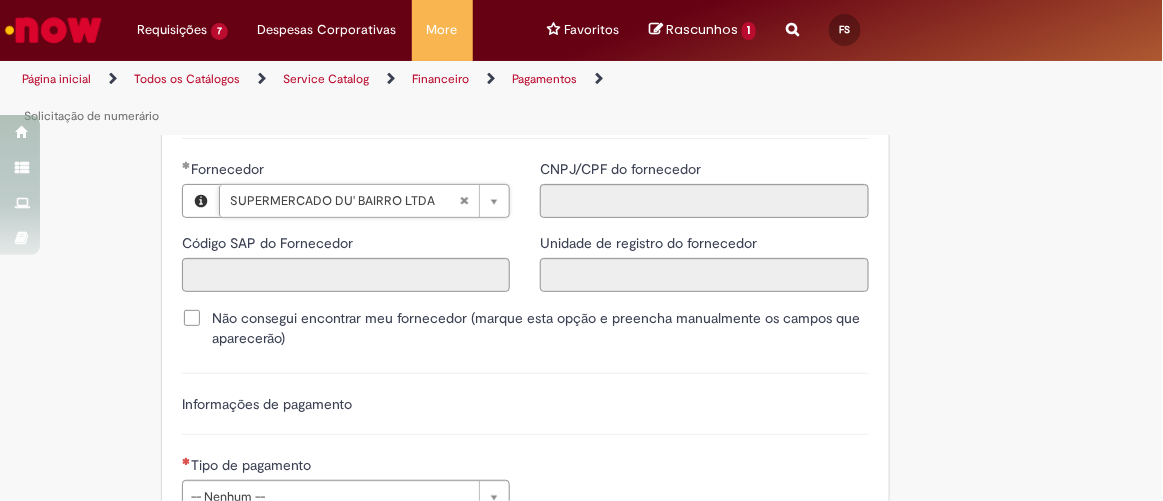 type on "******" 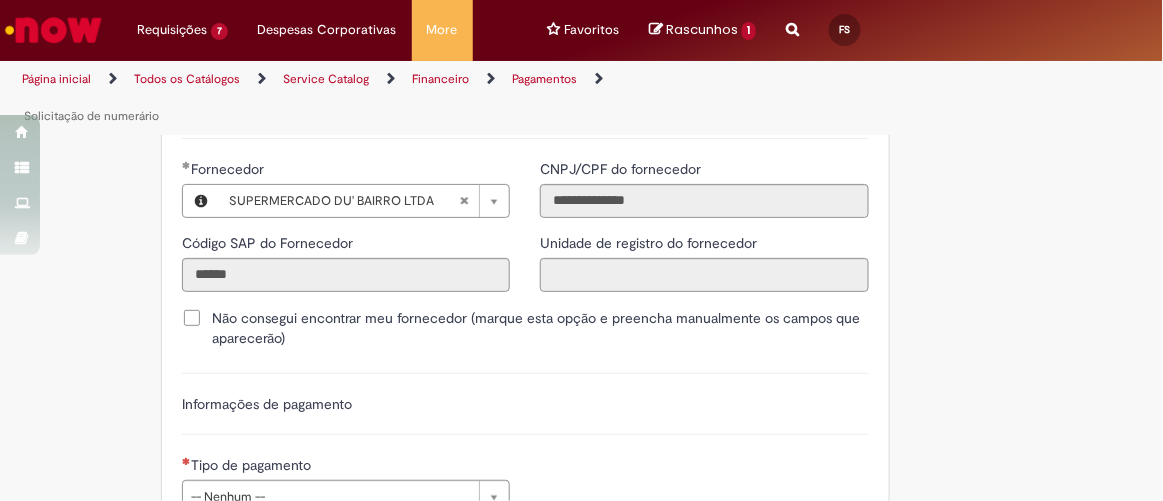 click on "Atenção Por favor, atente-se aos dados informados, pois caso exista alguma divergência entre o Código SAP e o CNPJ/CPF do fornecedor,  o documento SAP não será gerado na etapa da automação .  Não consegui encontrar meu fornecedor (marque esta opção e preencha manualmente os campos que aparecerão) Informações de pagamento" at bounding box center [525, 381] 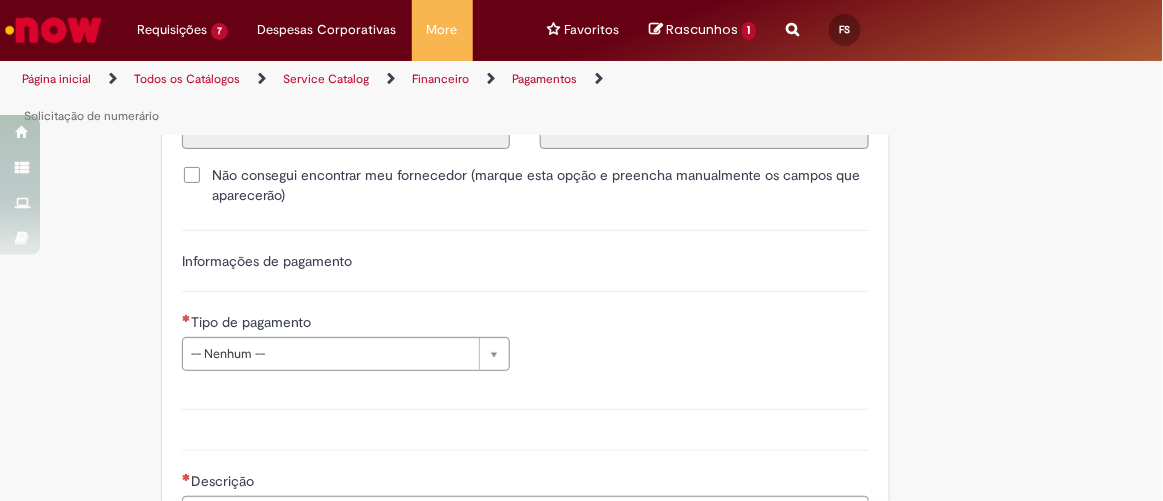 scroll, scrollTop: 3115, scrollLeft: 0, axis: vertical 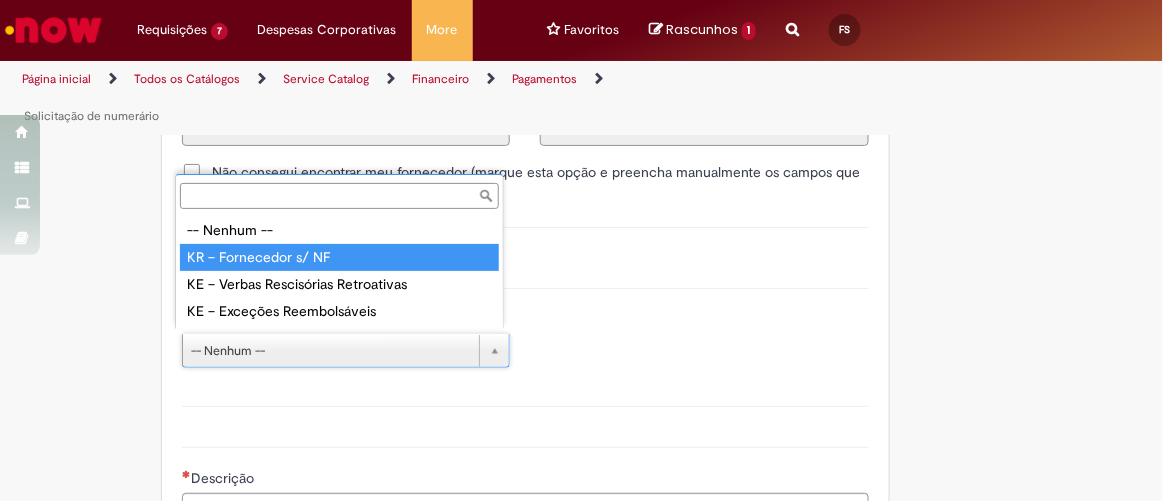 type on "**********" 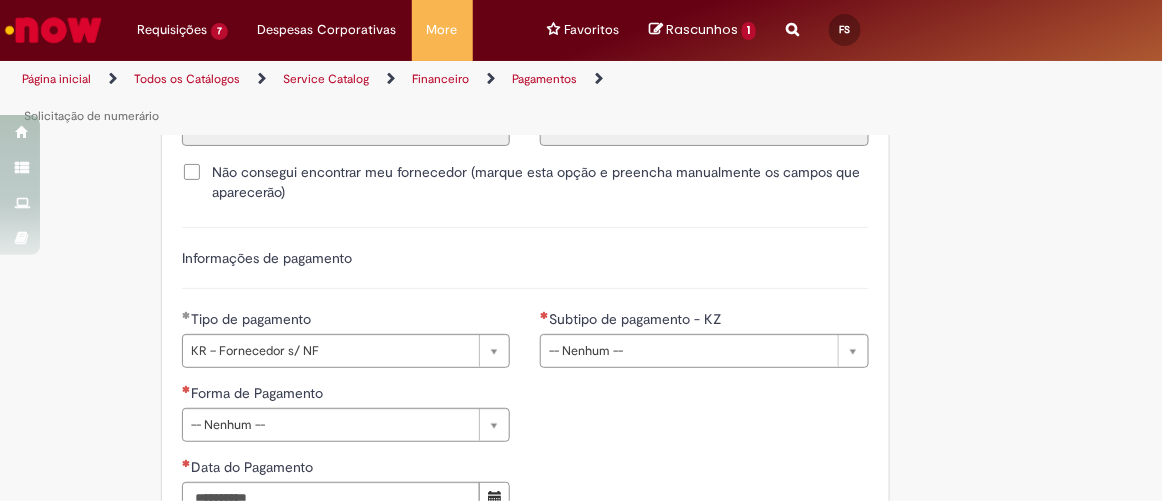 click on "Informações de pagamento" at bounding box center (525, 268) 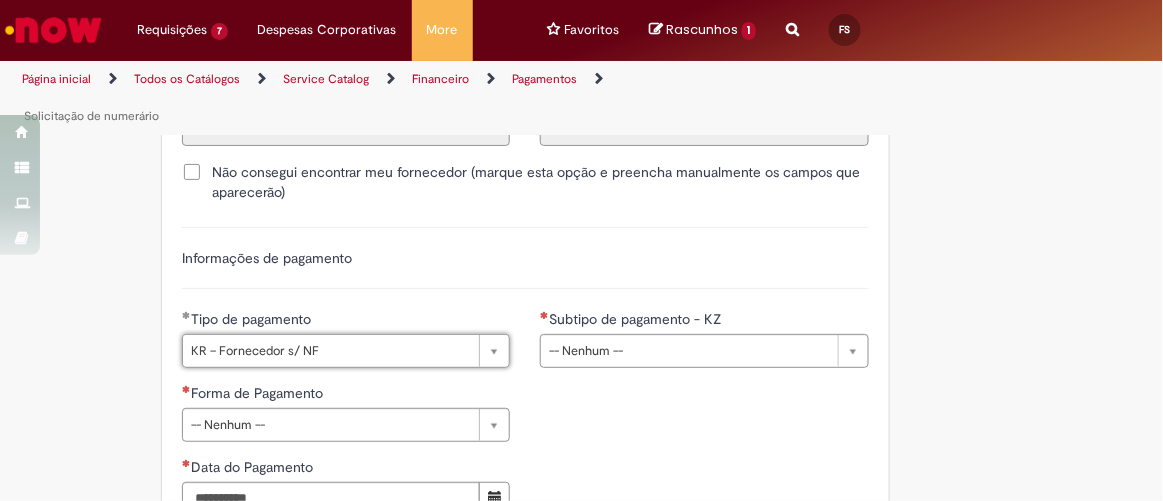 type on "**********" 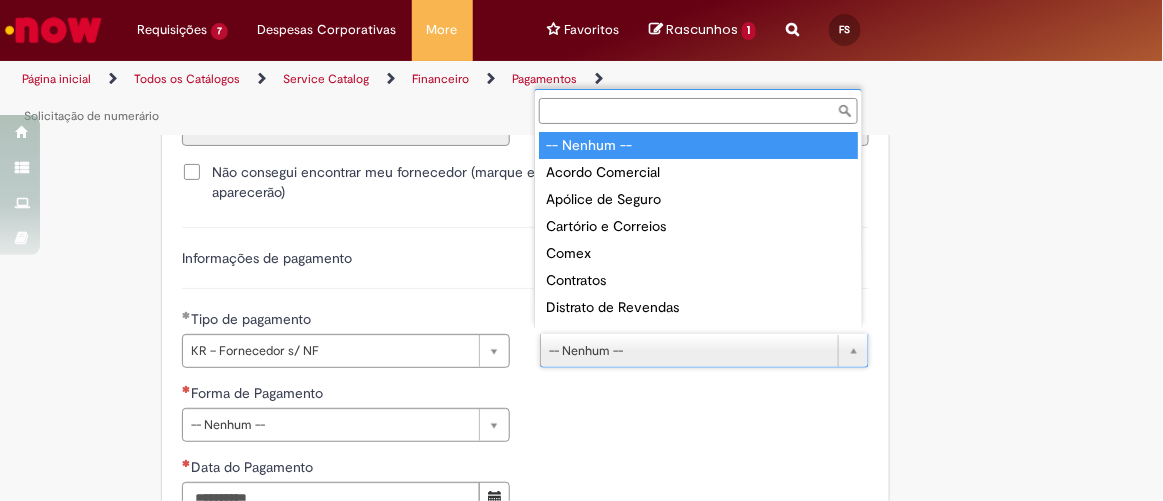scroll, scrollTop: 0, scrollLeft: 0, axis: both 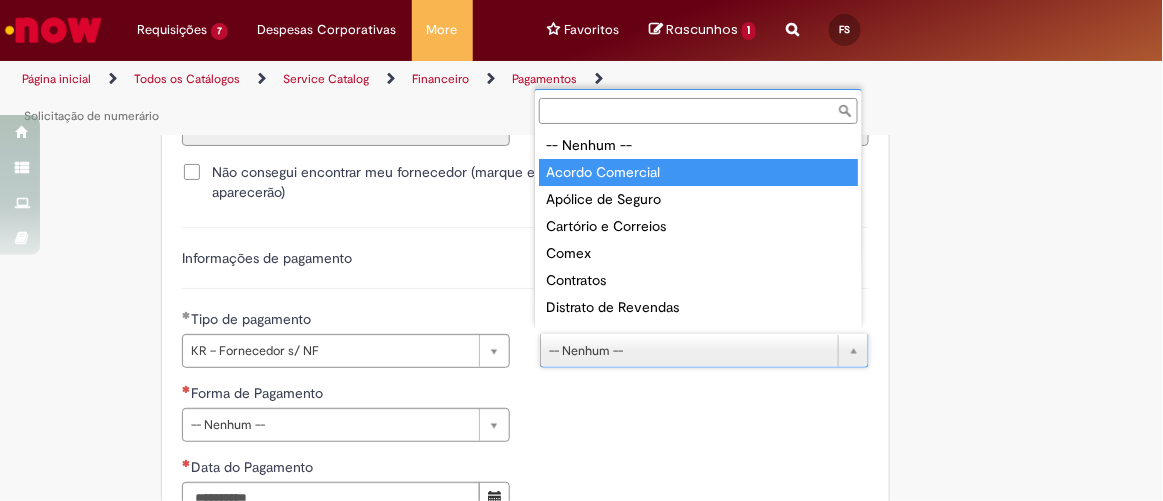 type on "**********" 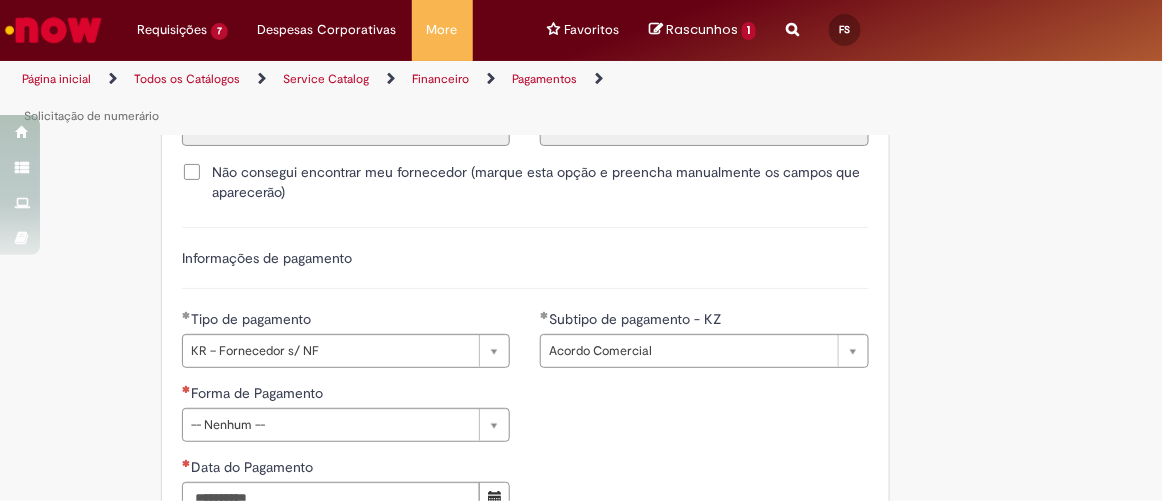 click on "Informações de pagamento" at bounding box center (525, 268) 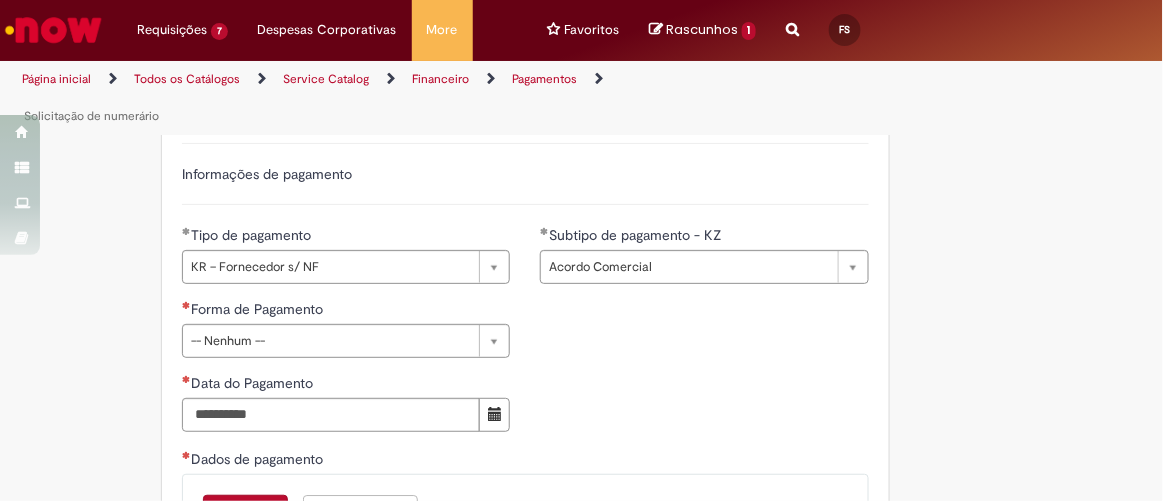 scroll, scrollTop: 3224, scrollLeft: 0, axis: vertical 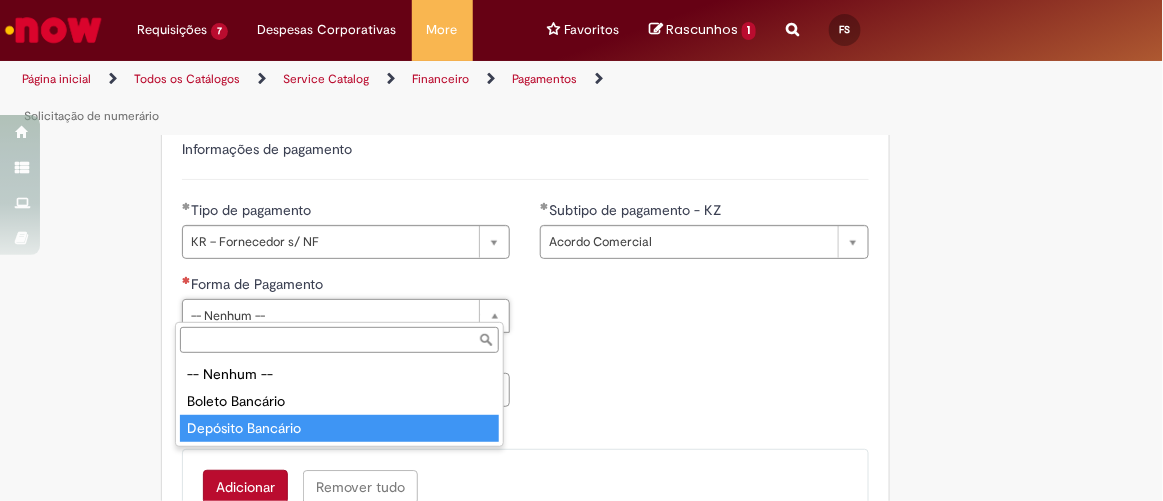 type on "**********" 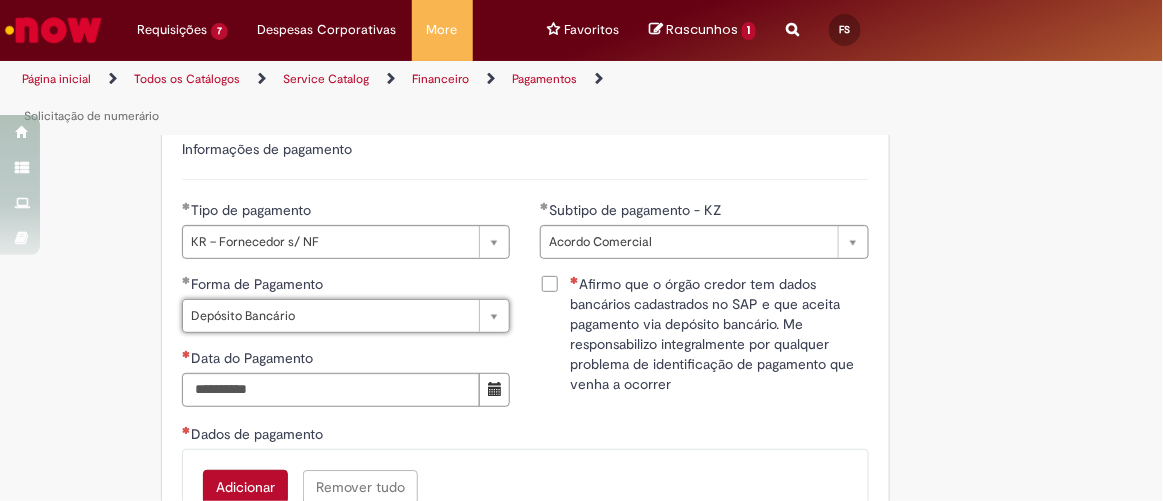 click on "Afirmo que o órgão credor tem dados bancários cadastrados no SAP e que aceita pagamento via depósito bancário. Me responsabilizo integralmente por qualquer problema de identificação de pagamento que venha a ocorrer" at bounding box center (719, 334) 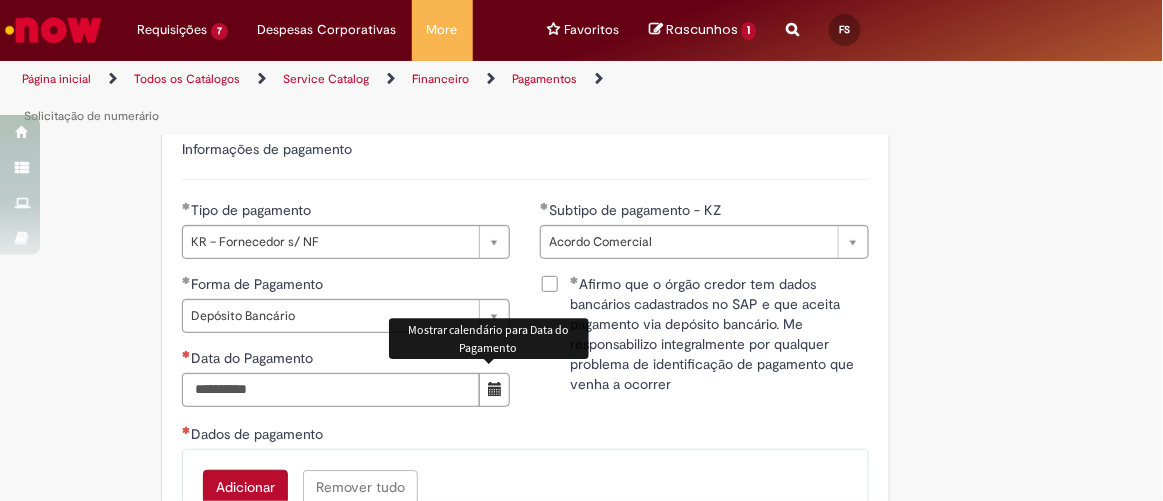 click at bounding box center [495, 389] 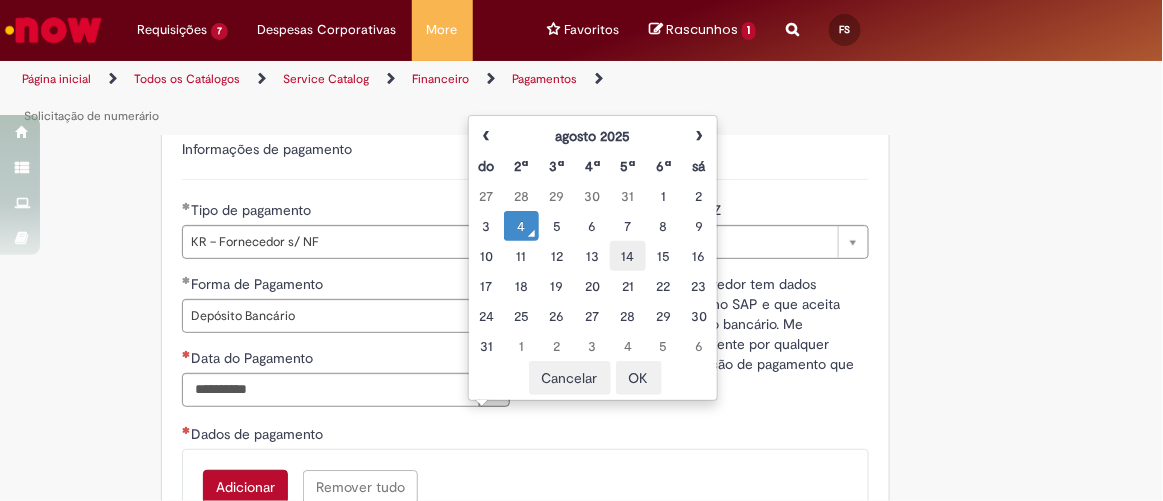 click on "14" at bounding box center (627, 256) 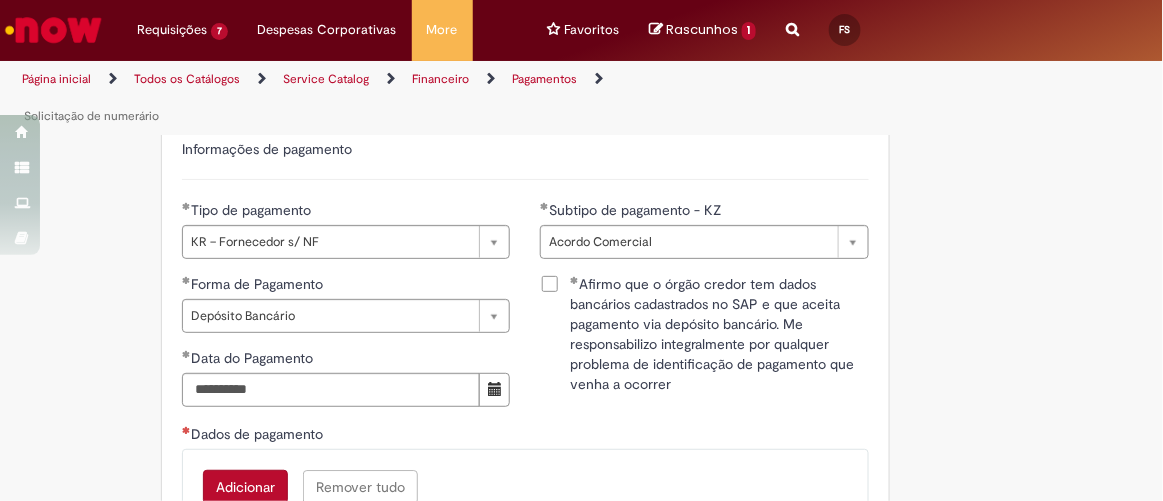 click on "Dados de pagamento" at bounding box center [525, 436] 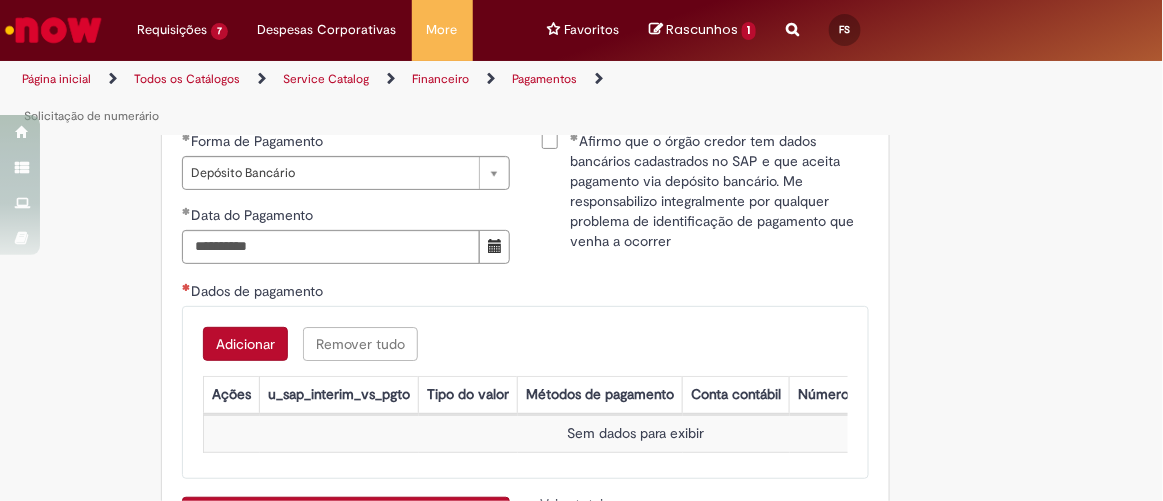 scroll, scrollTop: 3369, scrollLeft: 0, axis: vertical 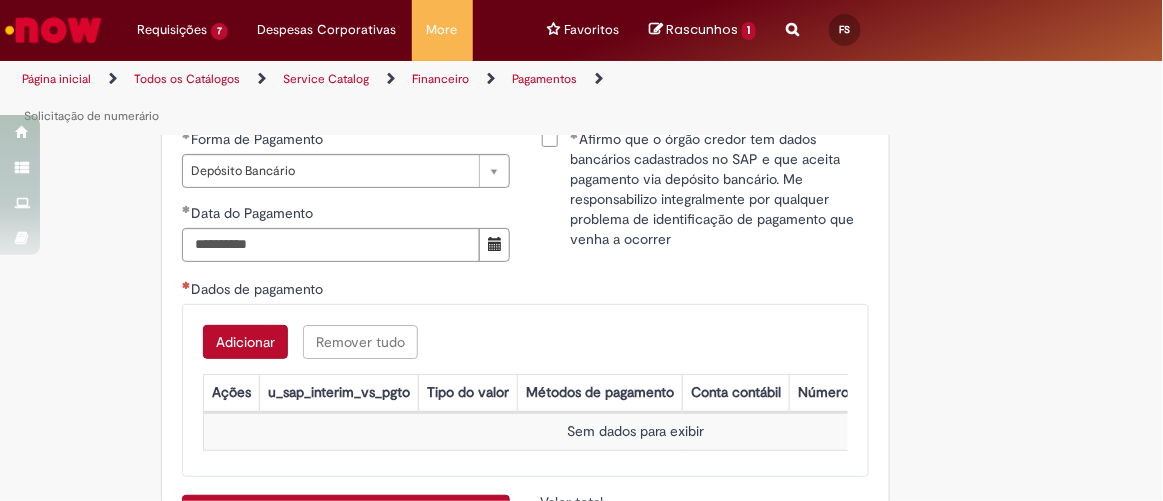 click on "Adicionar" at bounding box center (245, 342) 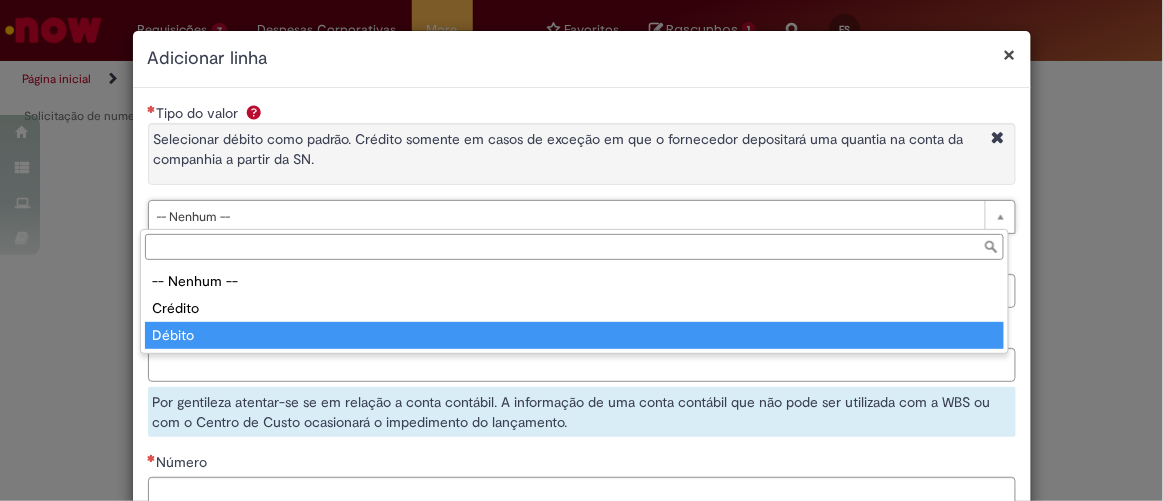 type on "******" 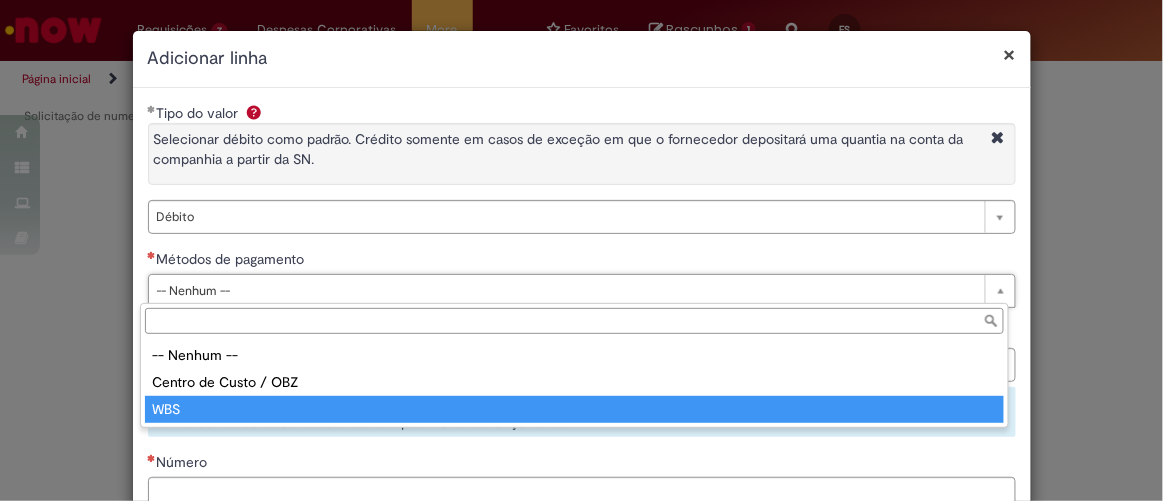type on "***" 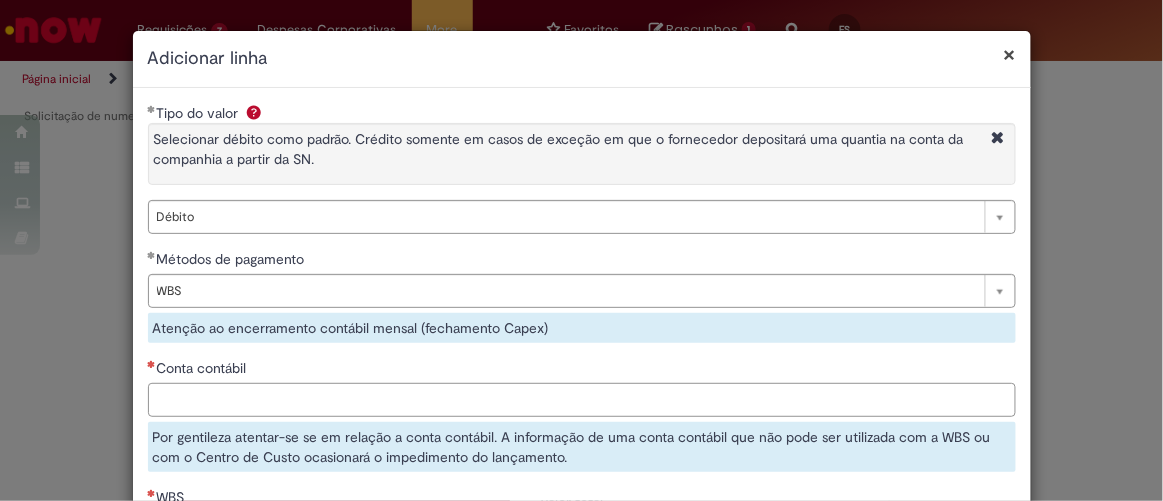 click on "Conta contábil" at bounding box center [582, 400] 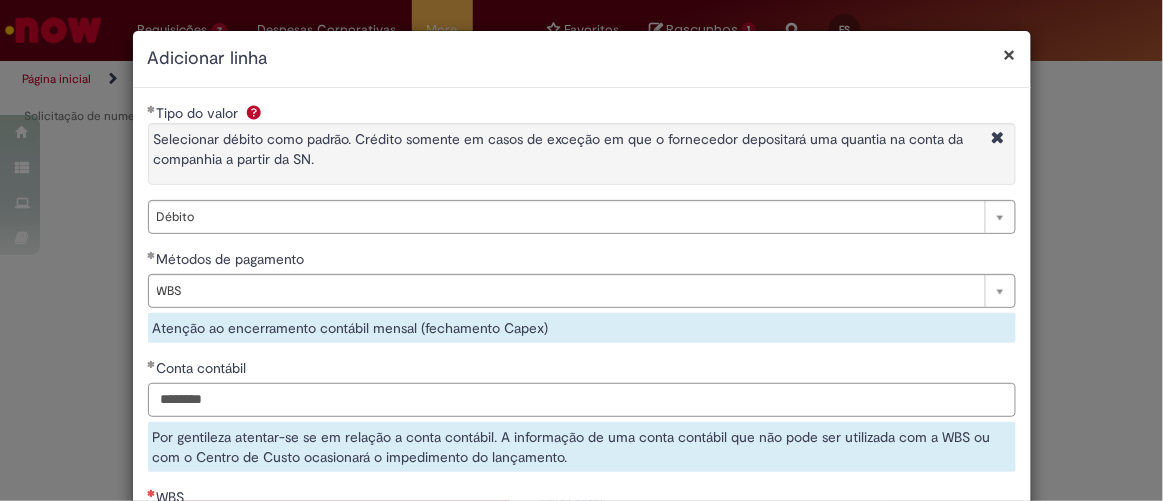 type on "********" 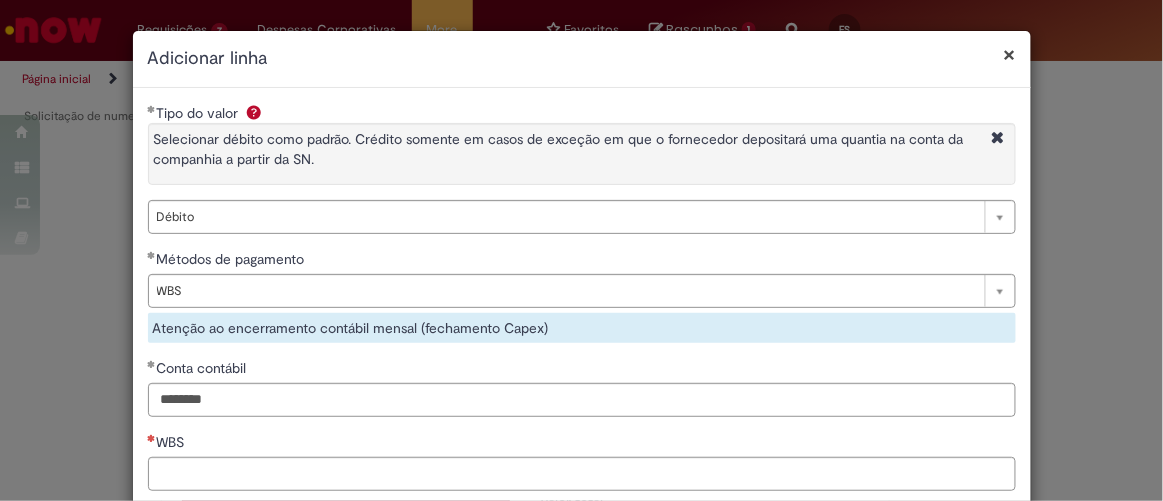 click on "Conta contábil" at bounding box center (582, 370) 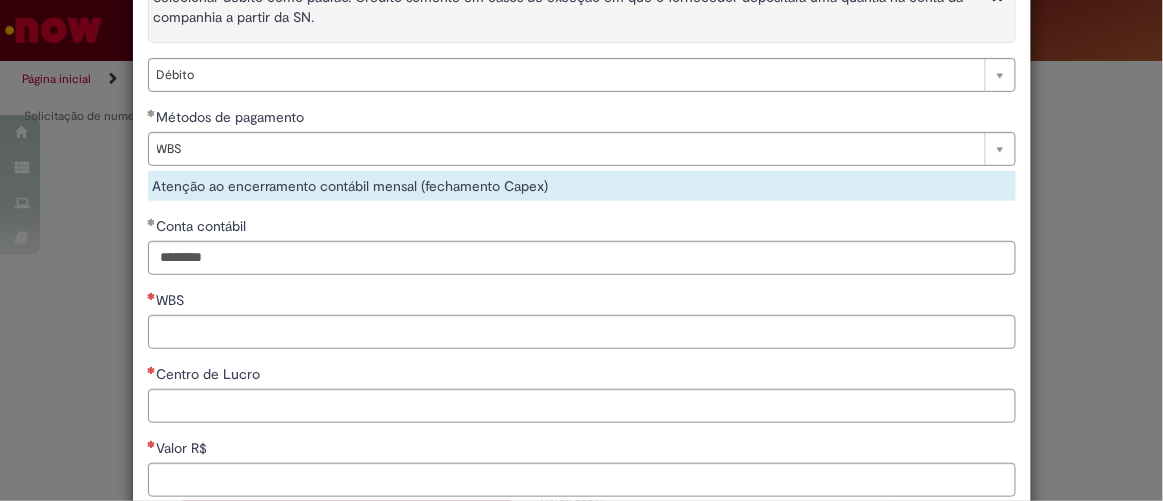 scroll, scrollTop: 145, scrollLeft: 0, axis: vertical 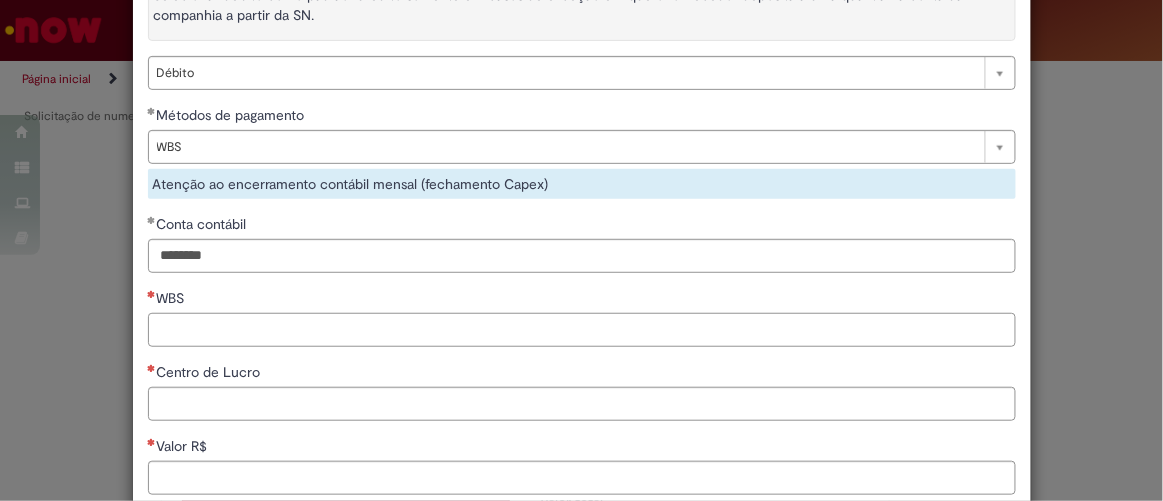 click on "WBS" at bounding box center [582, 330] 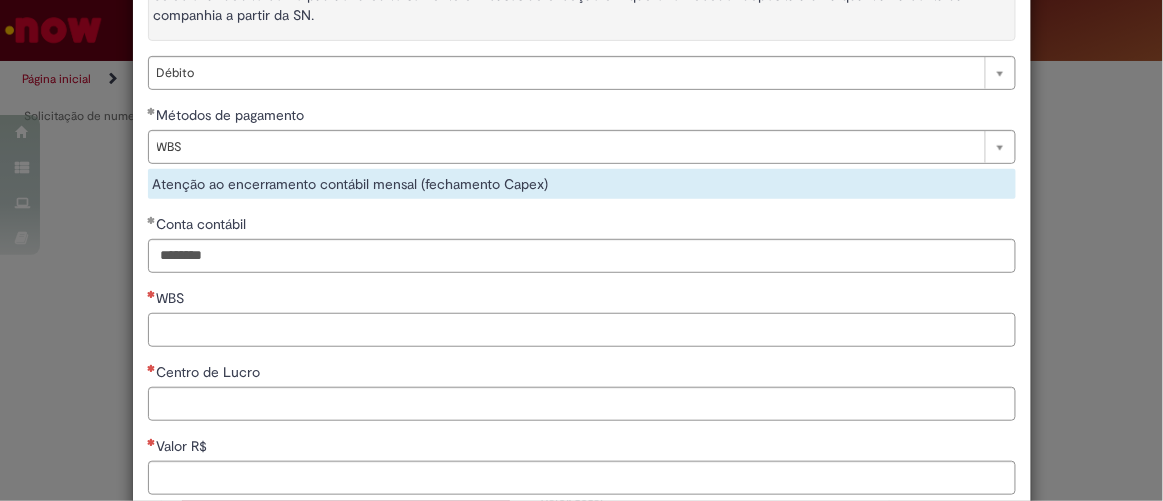 click on "WBS" at bounding box center (582, 330) 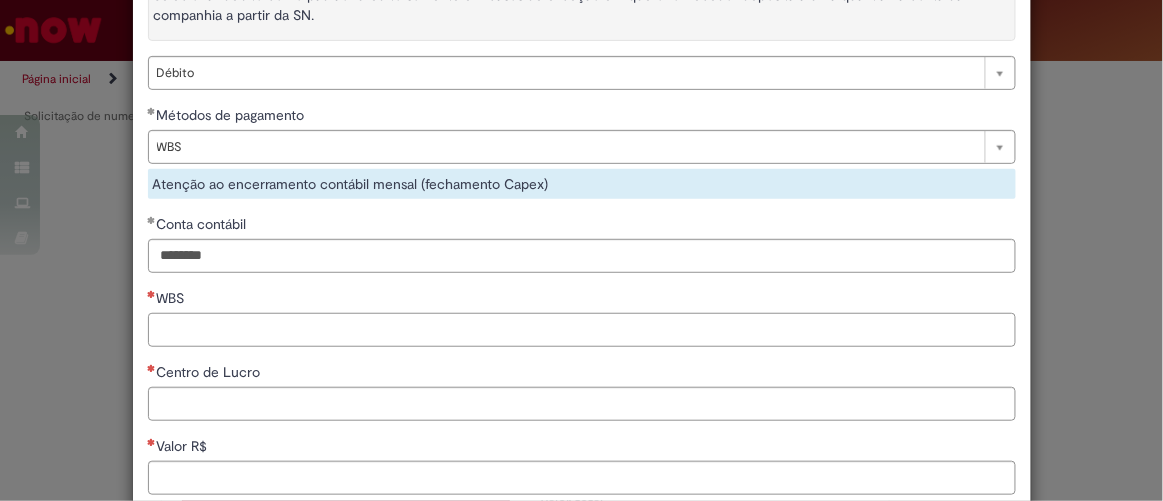 paste on "**********" 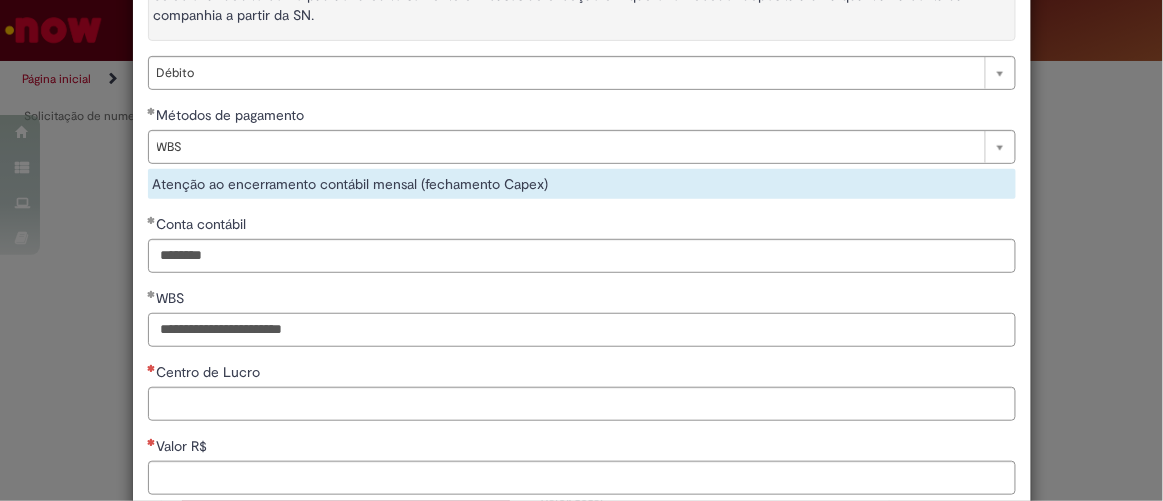 type on "**********" 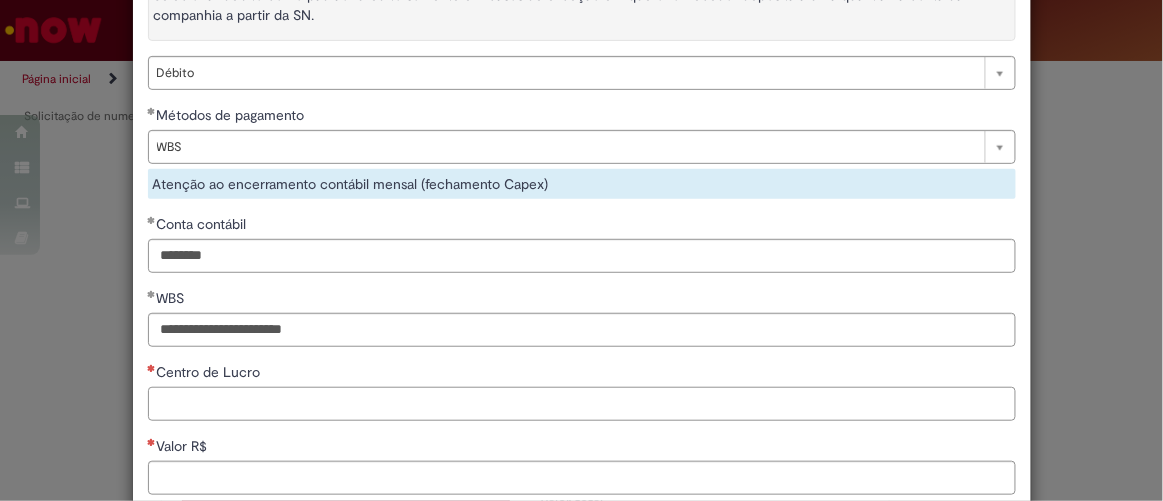 click on "Centro de Lucro" at bounding box center [582, 404] 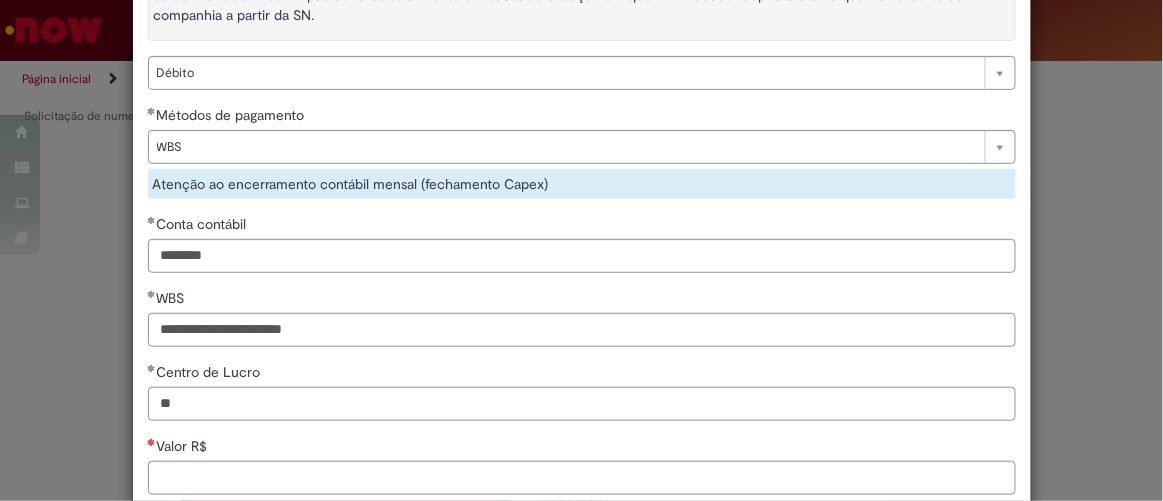 type on "*" 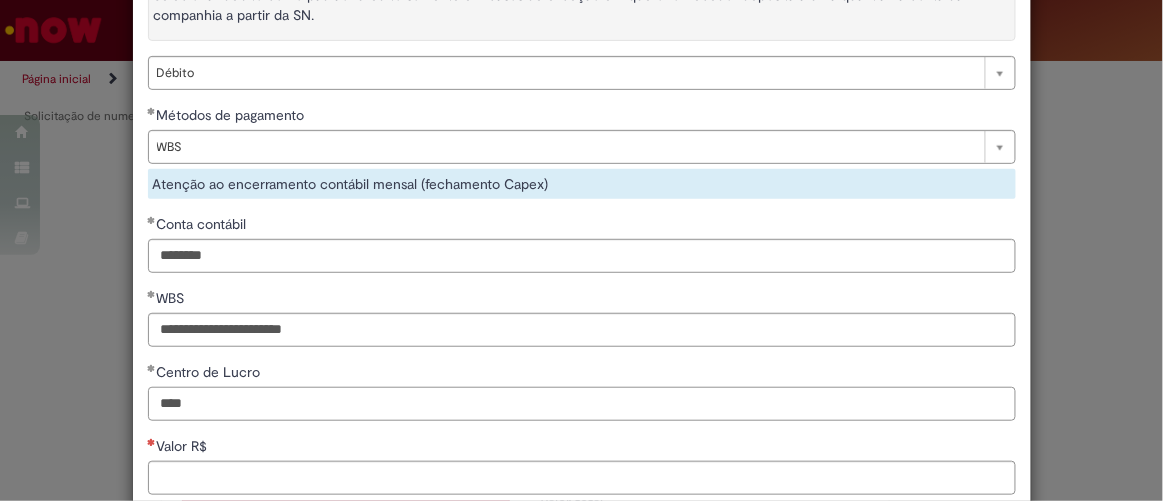 type on "****" 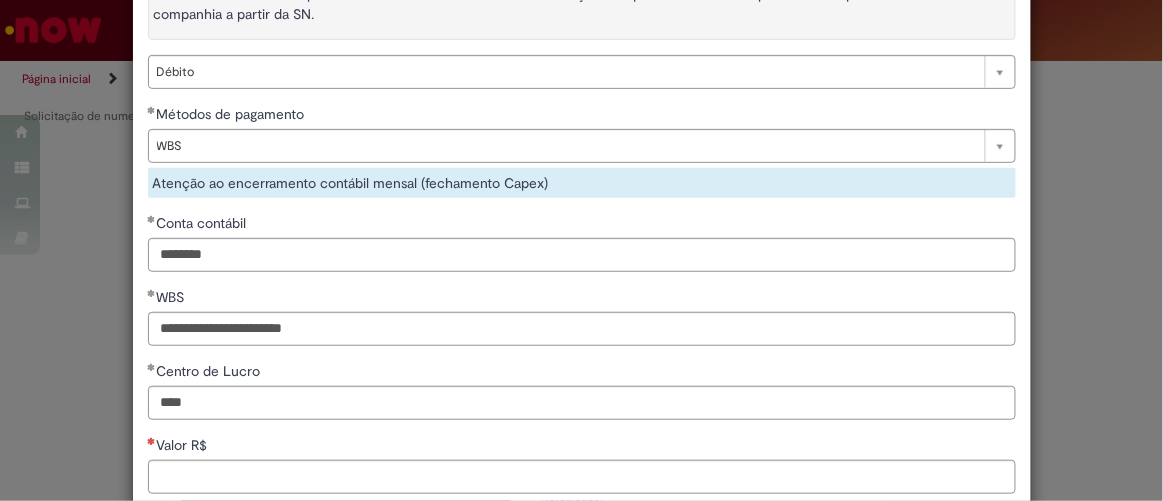 click on "Centro de Lucro" at bounding box center (582, 373) 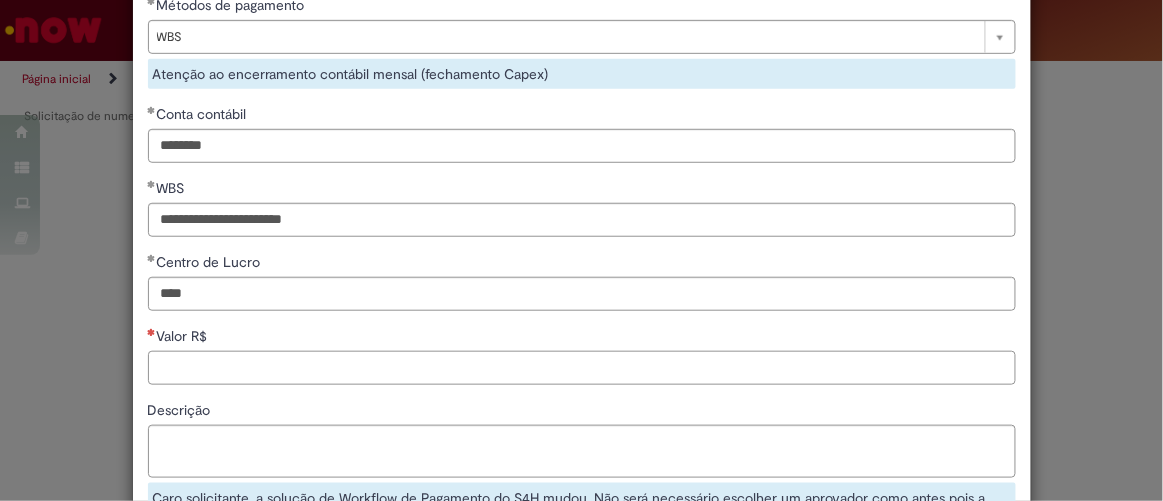 scroll, scrollTop: 253, scrollLeft: 0, axis: vertical 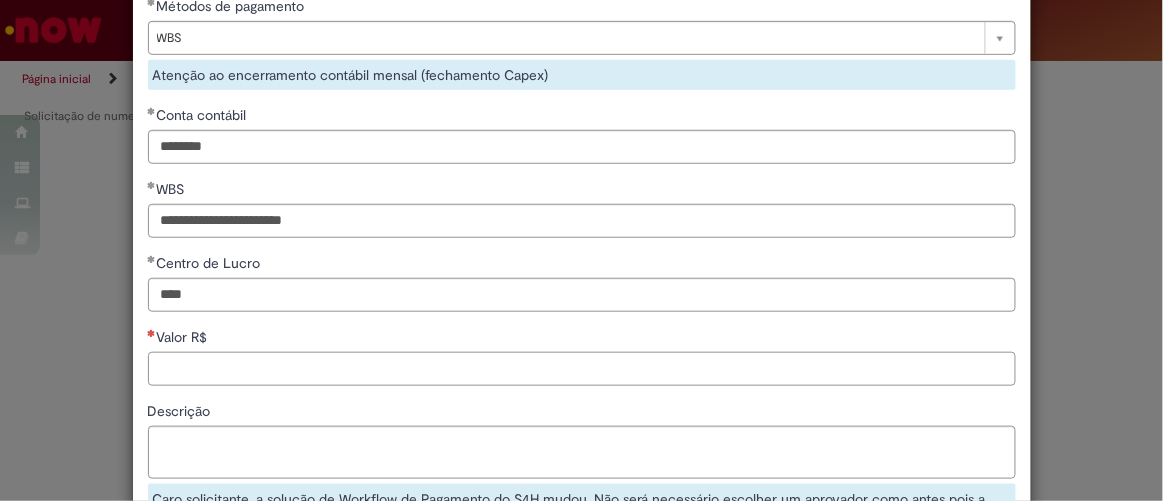 click on "Valor R$" at bounding box center (582, 369) 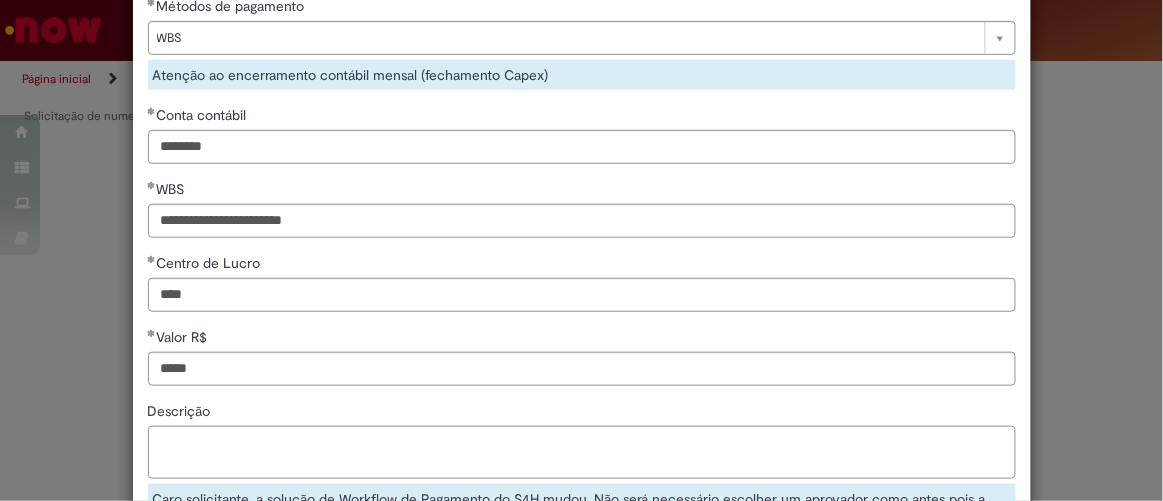 type on "*********" 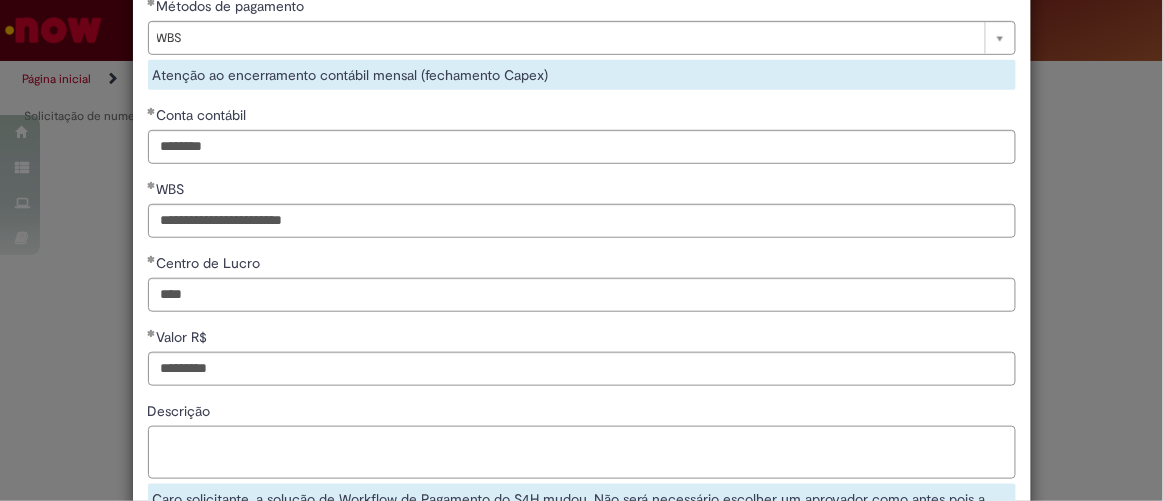 click on "Descrição" at bounding box center (582, 452) 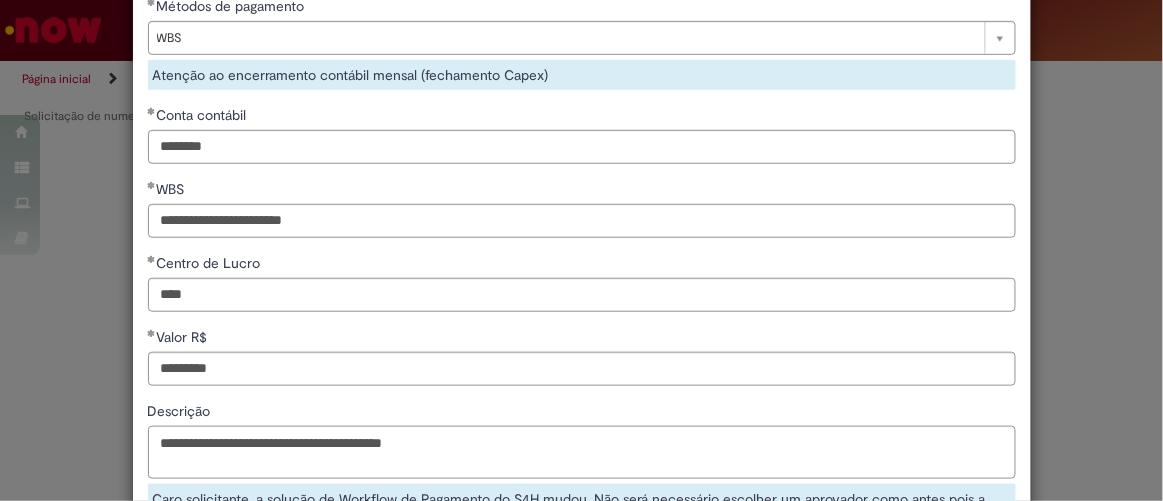 type on "**********" 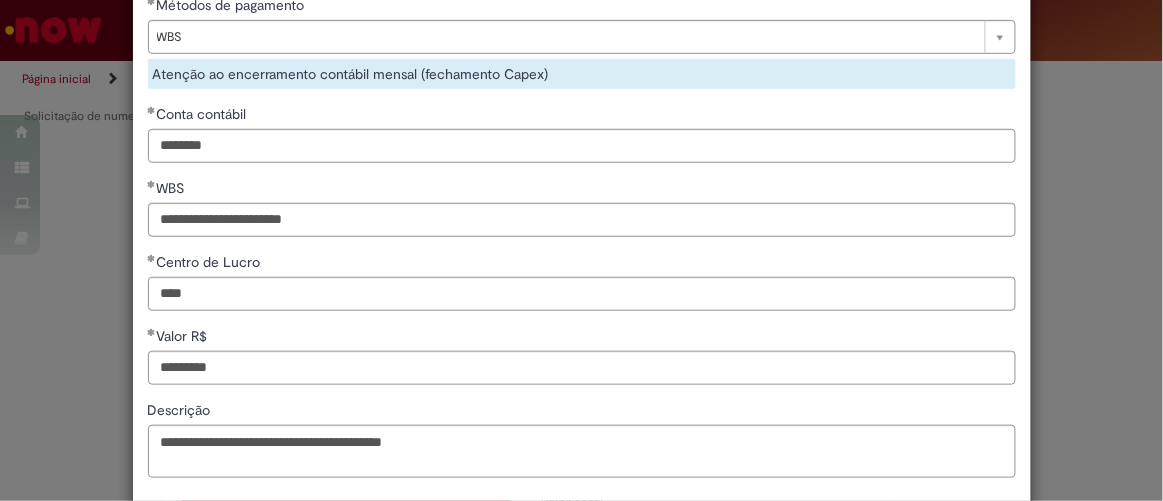 click on "**********" at bounding box center [582, 171] 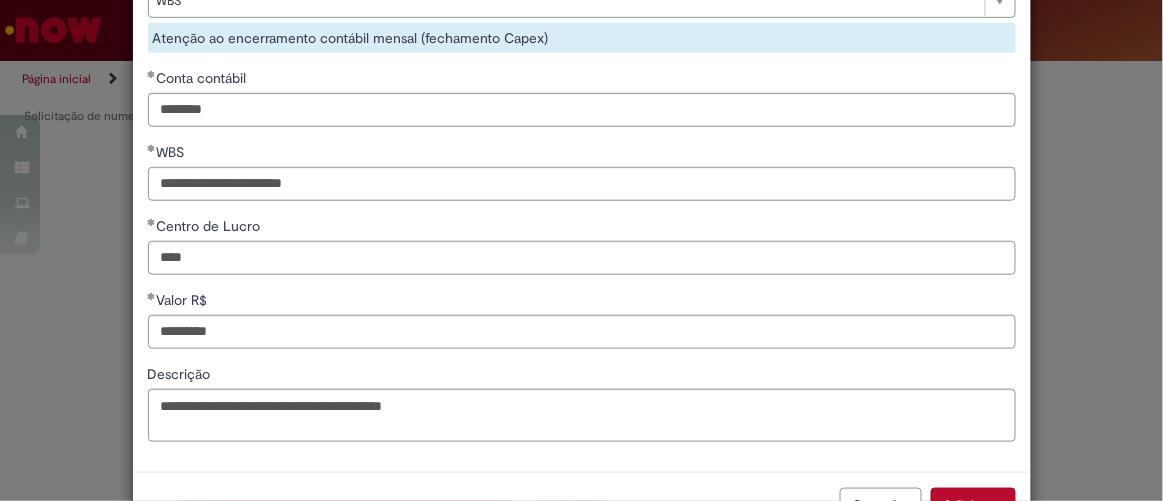 scroll, scrollTop: 355, scrollLeft: 0, axis: vertical 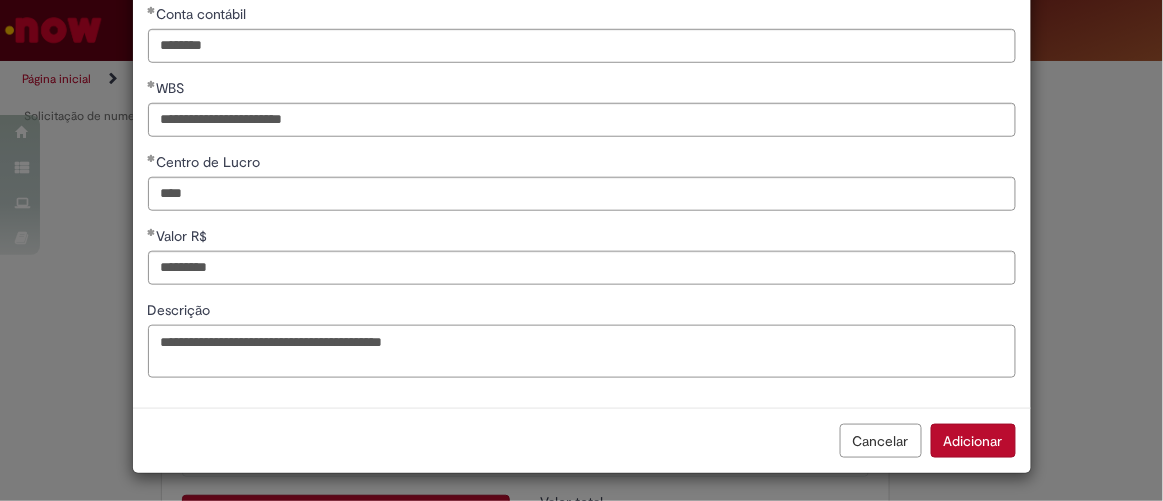 click on "**********" at bounding box center [582, 351] 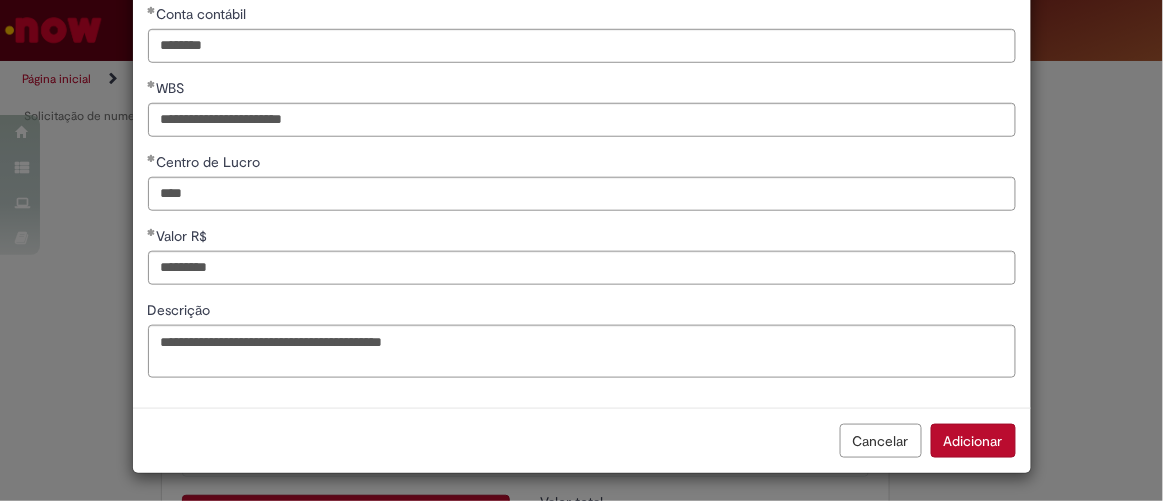 click on "Adicionar" at bounding box center [973, 441] 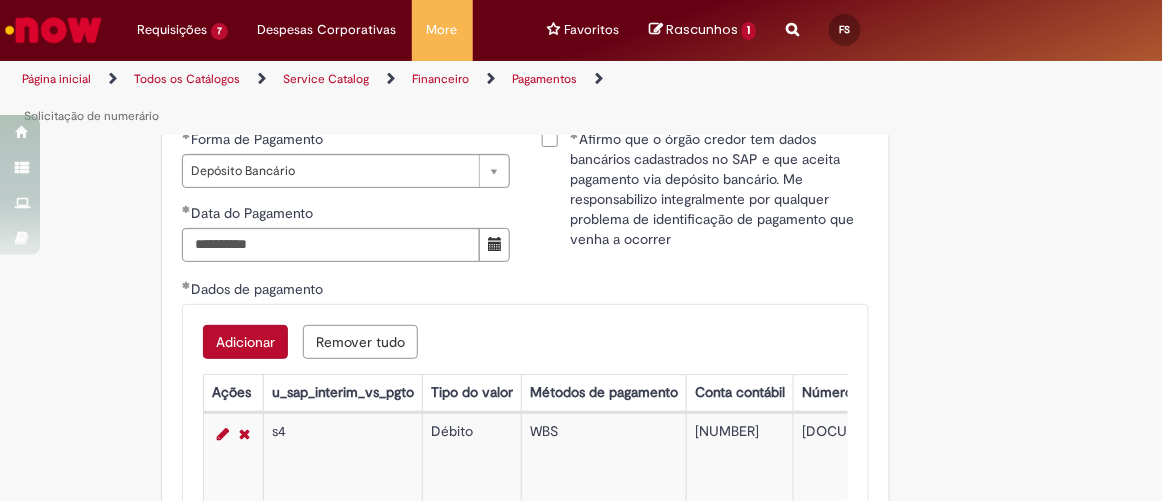 click on "Tire dúvidas com LupiAssist    +GenAI
Oi! Eu sou LupiAssist, uma Inteligência Artificial Generativa em constante aprendizado   Meu conteúdo é monitorado para trazer uma melhor experiência
Dúvidas comuns:
Só mais um instante, estou consultando nossas bases de conhecimento  e escrevendo a melhor resposta pra você!
Title
Lorem ipsum dolor sit amet    Fazer uma nova pergunta
Gerei esta resposta utilizando IA Generativa em conjunto com os nossos padrões. Em caso de divergência, os documentos oficiais prevalecerão.
Saiba mais em:
Ou ligue para:
E aí, te ajudei?
Sim, obrigado!" at bounding box center [581, -957] 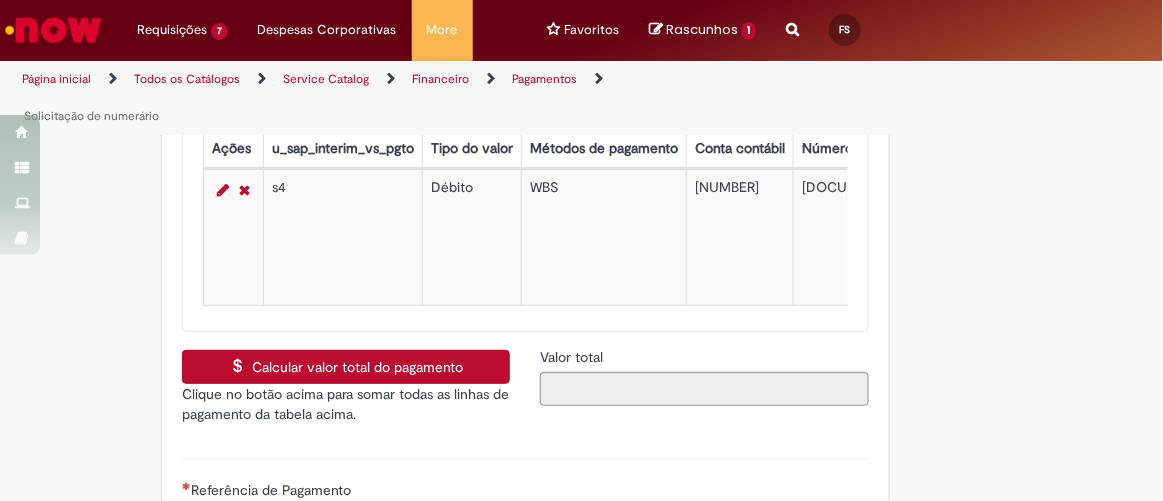 scroll, scrollTop: 3660, scrollLeft: 0, axis: vertical 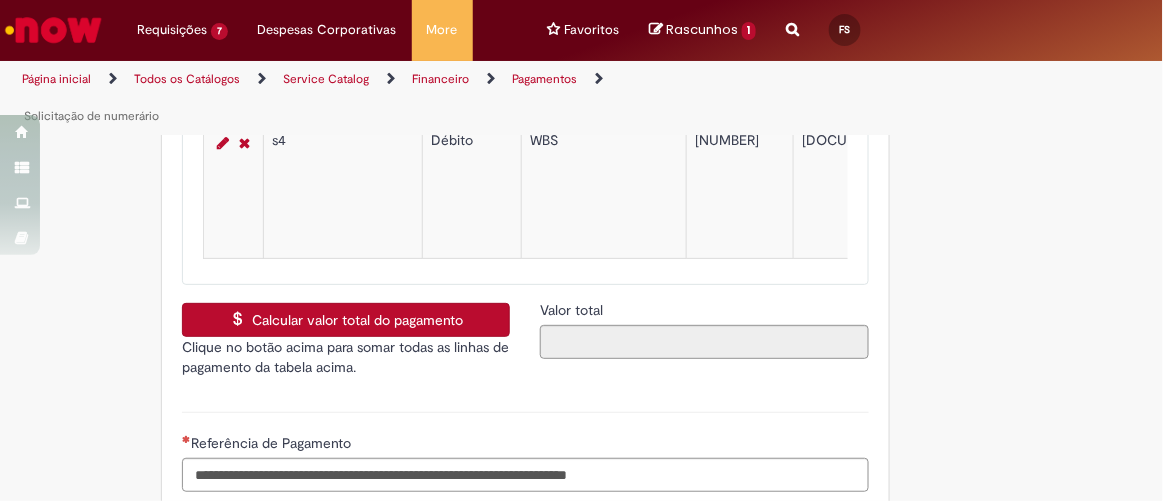 click on "Calcular valor total do pagamento" at bounding box center (346, 320) 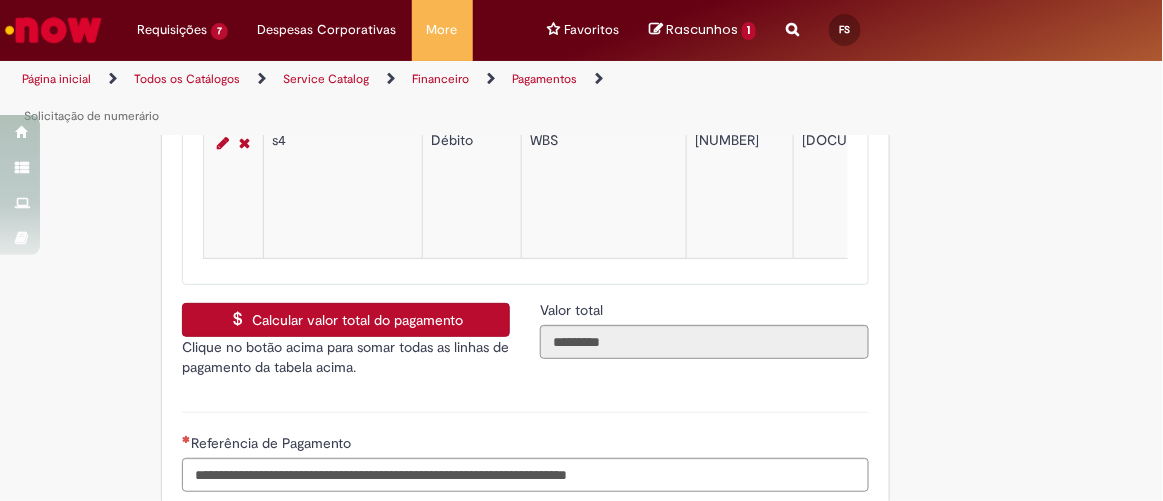 click on "Calcular valor total do pagamento
Clique no botão acima para somar todas as linhas de pagamento da tabela acima.
caixa de seleção" at bounding box center (346, 346) 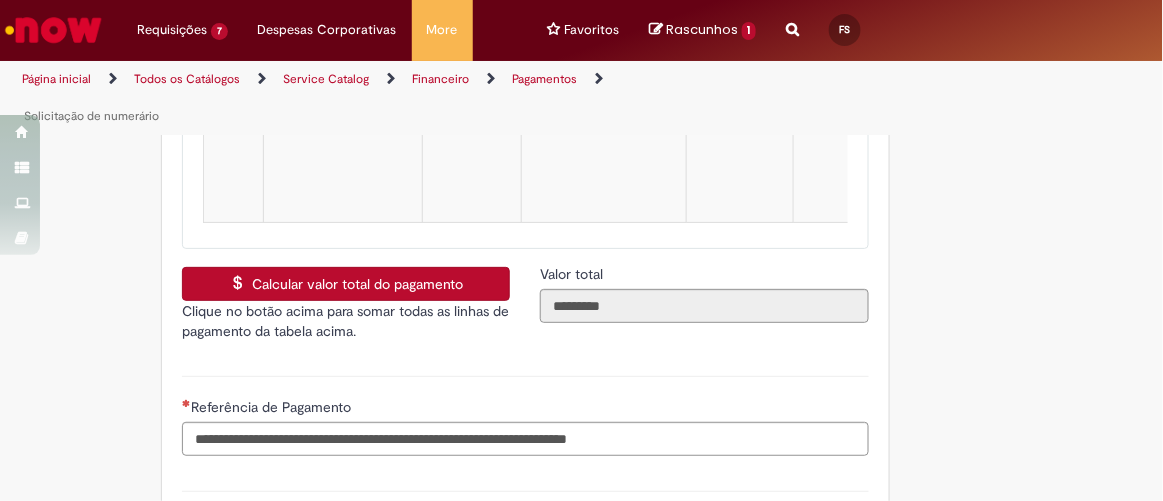 scroll, scrollTop: 3733, scrollLeft: 0, axis: vertical 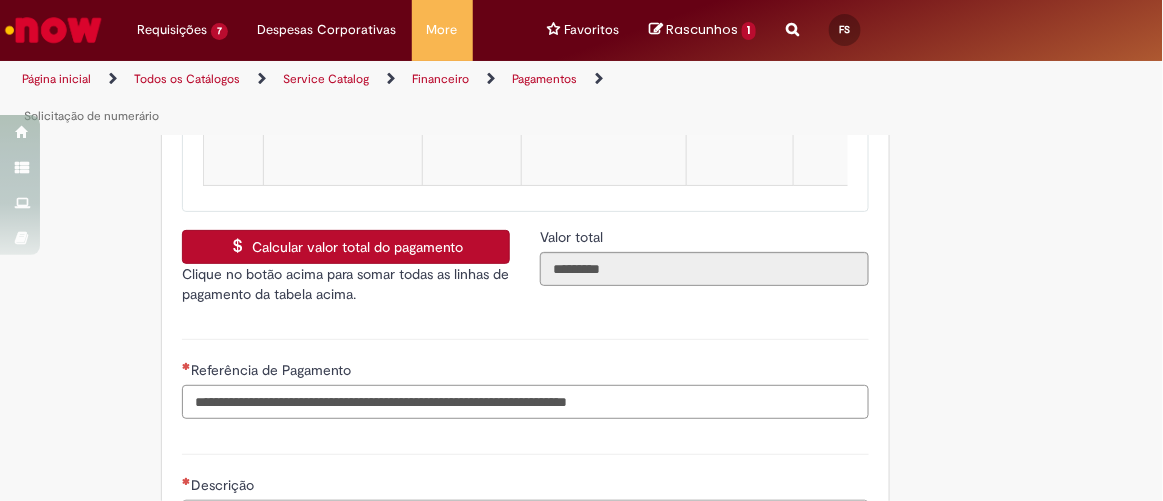 click on "Referência de Pagamento" at bounding box center (525, 402) 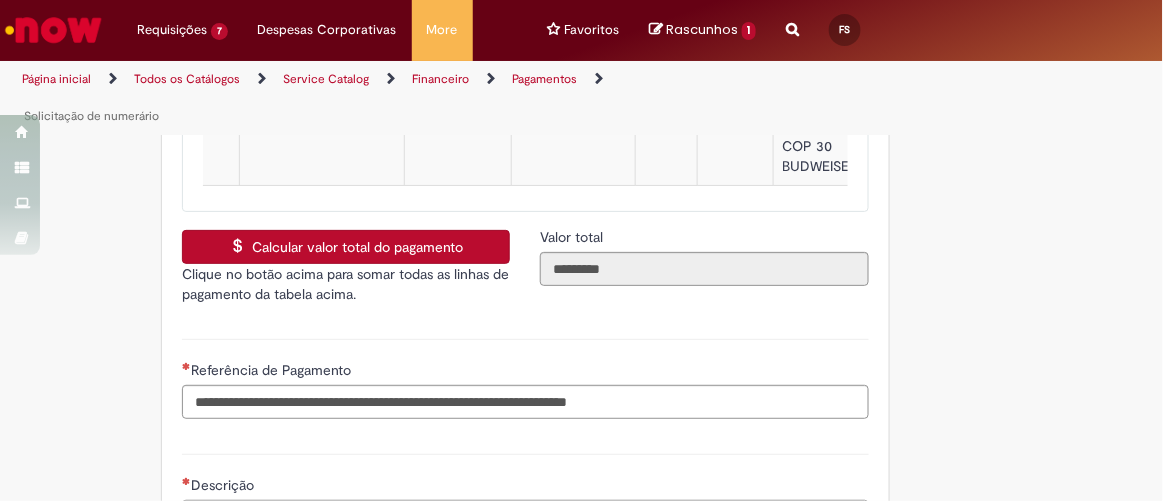 scroll, scrollTop: 0, scrollLeft: 388, axis: horizontal 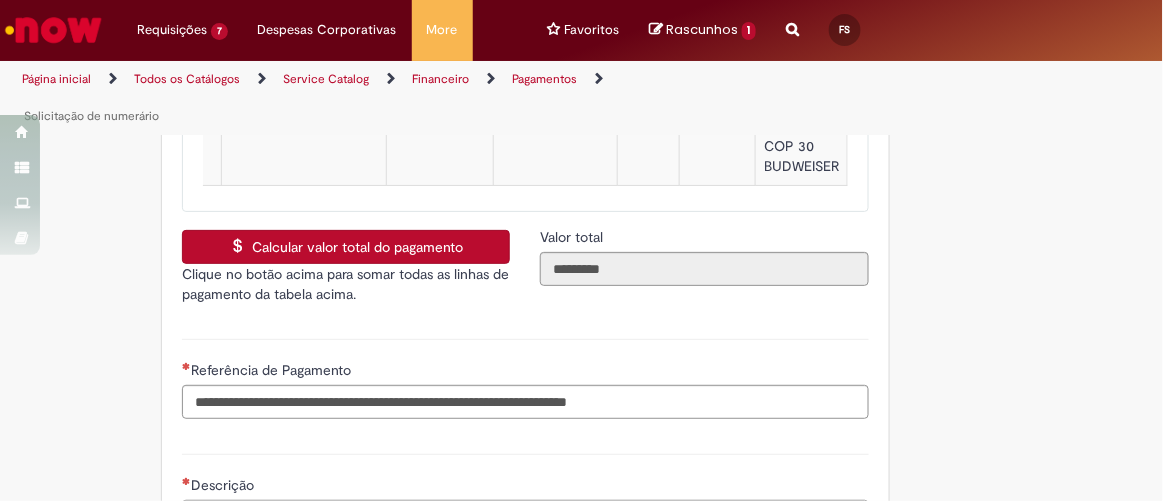 click on "Este item já está em sua lista atual. Se você tentar adicioná-lo novamente, o item atual será substituido  =)
Adicionar a Favoritos
Solicitação de numerário
Oferta para pagamentos em moeda nacional (BRL) que não caracterizem prestações de serviço, despesas operacionais ou suprimentos.
Orientações:
* SNS abertas de  Unidades tombadas  para o S4 Hana em nome de terceiros sem ID próprio Ambev (99....)  não poderão  ser atendidas por  limitação sistêmica.
*Após aprovação do chamado nossa automação roda nos horários:   >  9h, 10h, 13h, 15h, 18h.
* Para que a solicitação prossiga a etapa de Validação é necessário que o campo  "Favorecido"  tenha inserido um par interno (ID próprio Ambev) para que o Workday consiga ler a hierarquia de aprovação dele no SAP Hana.
não poderão cumprir fluxo.
competência da unidade" at bounding box center [582, -1322] 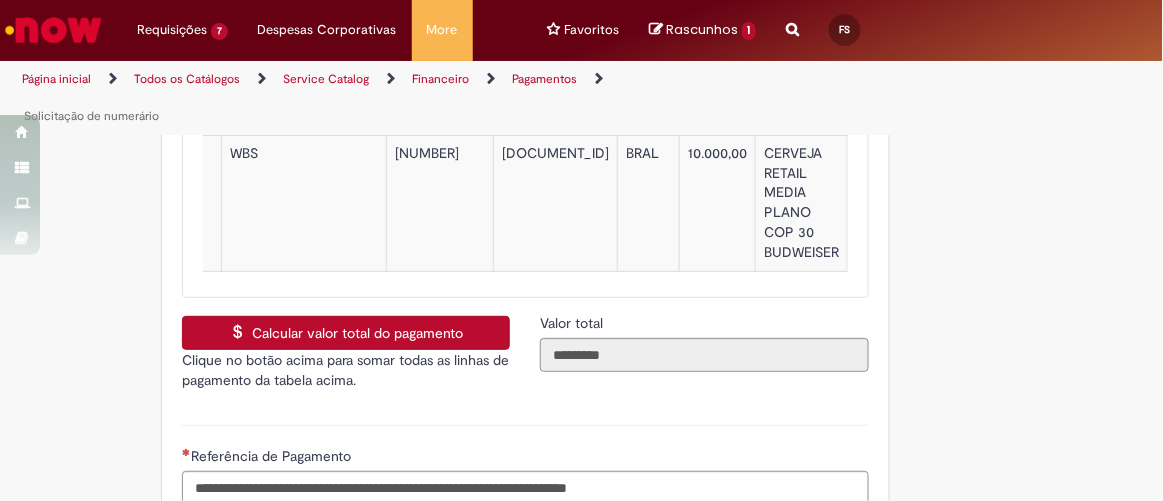 scroll, scrollTop: 3624, scrollLeft: 0, axis: vertical 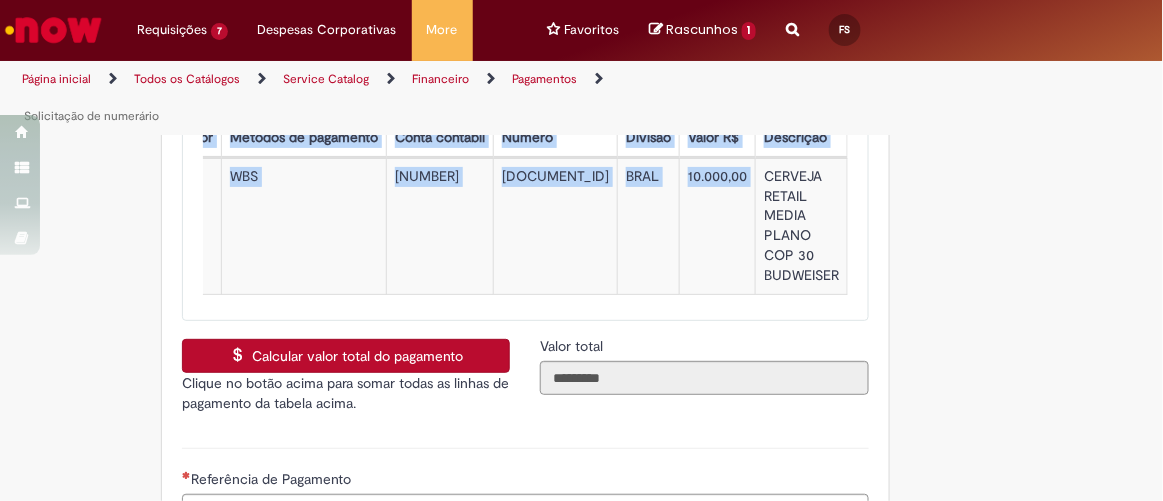 drag, startPoint x: 758, startPoint y: 169, endPoint x: 843, endPoint y: 280, distance: 139.807 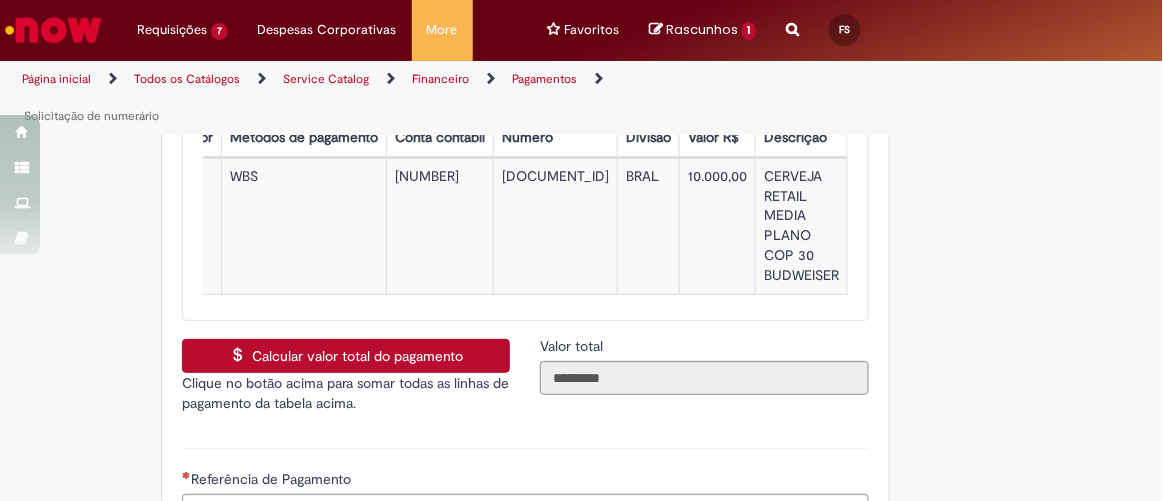 click on "Este item já está em sua lista atual. Se você tentar adicioná-lo novamente, o item atual será substituido  =)
Adicionar a Favoritos
Solicitação de numerário
Oferta para pagamentos em moeda nacional (BRL) que não caracterizem prestações de serviço, despesas operacionais ou suprimentos.
Orientações:
* SNS abertas de  Unidades tombadas  para o S4 Hana em nome de terceiros sem ID próprio Ambev (99....)  não poderão  ser atendidas por  limitação sistêmica.
*Após aprovação do chamado nossa automação roda nos horários:   >  9h, 10h, 13h, 15h, 18h.
* Para que a solicitação prossiga a etapa de Validação é necessário que o campo  "Favorecido"  tenha inserido um par interno (ID próprio Ambev) para que o Workday consiga ler a hierarquia de aprovação dele no SAP Hana.
não poderão cumprir fluxo.
competência da unidade" at bounding box center [582, -1213] 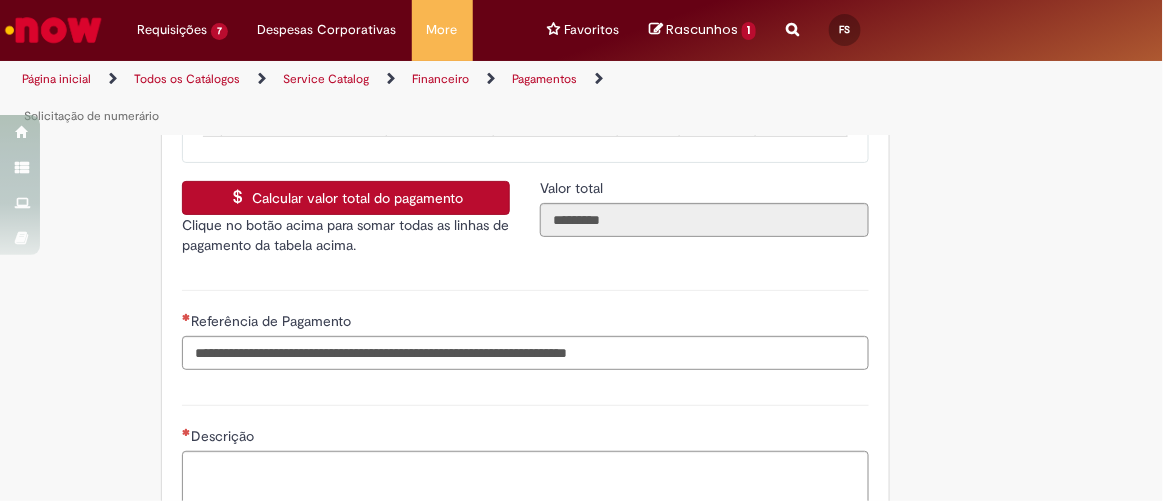scroll, scrollTop: 3806, scrollLeft: 0, axis: vertical 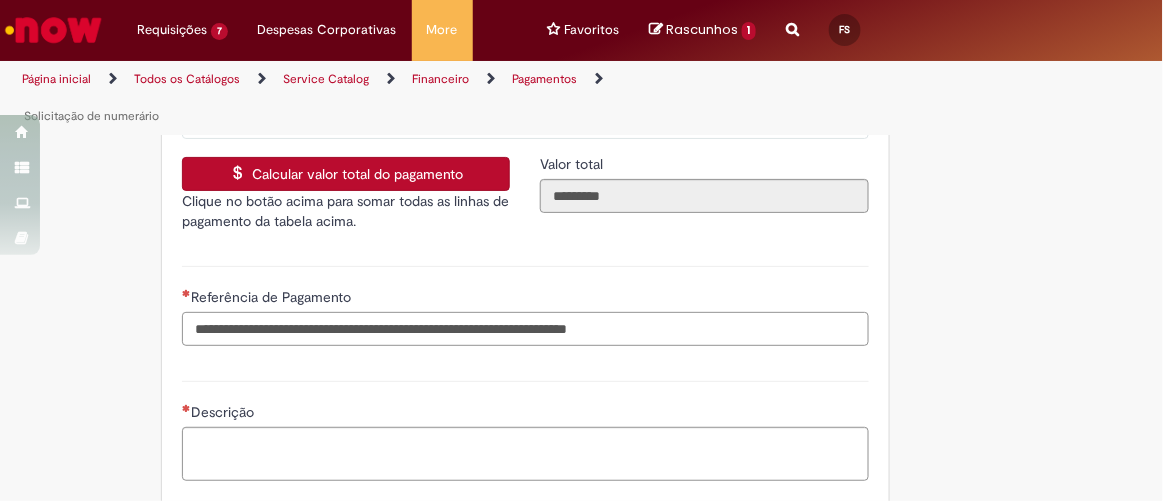 click on "Referência de Pagamento" at bounding box center (525, 329) 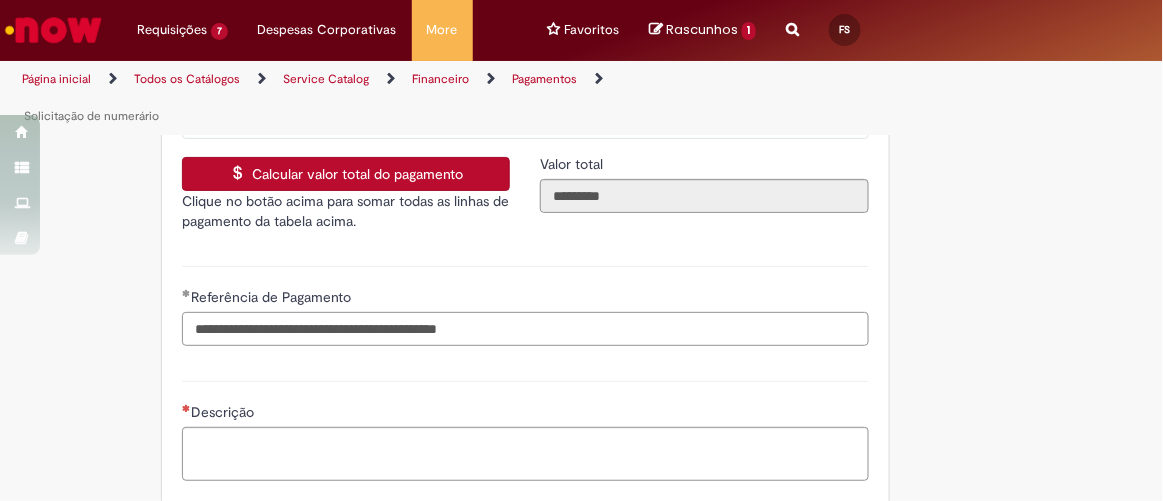 type on "**********" 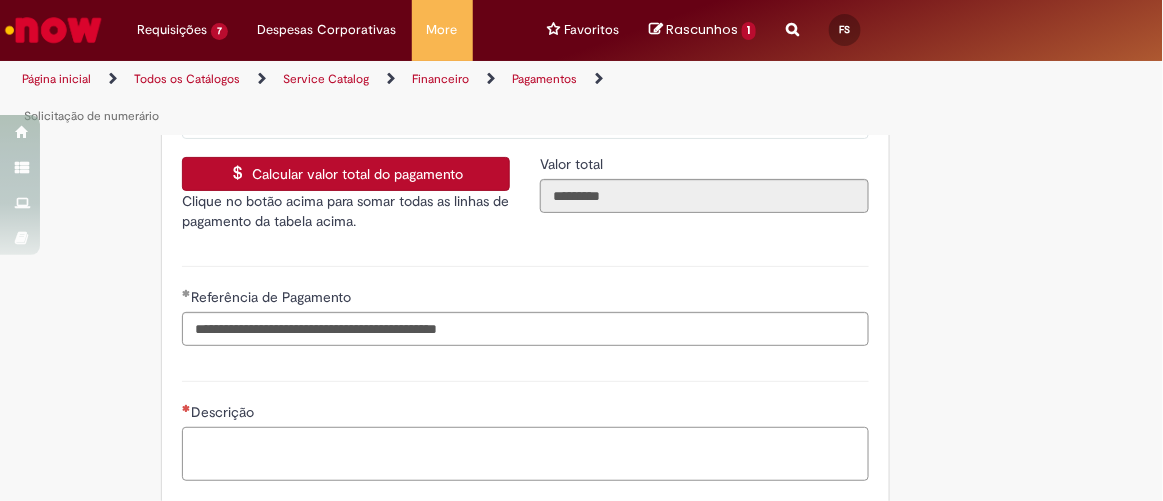 click on "Descrição" at bounding box center (525, 453) 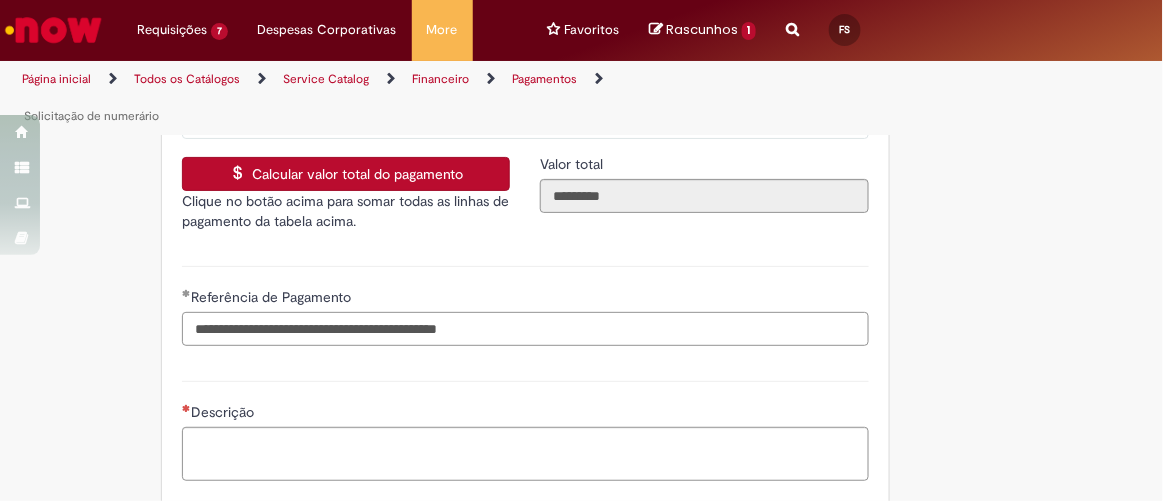drag, startPoint x: 591, startPoint y: 322, endPoint x: 177, endPoint y: 331, distance: 414.0978 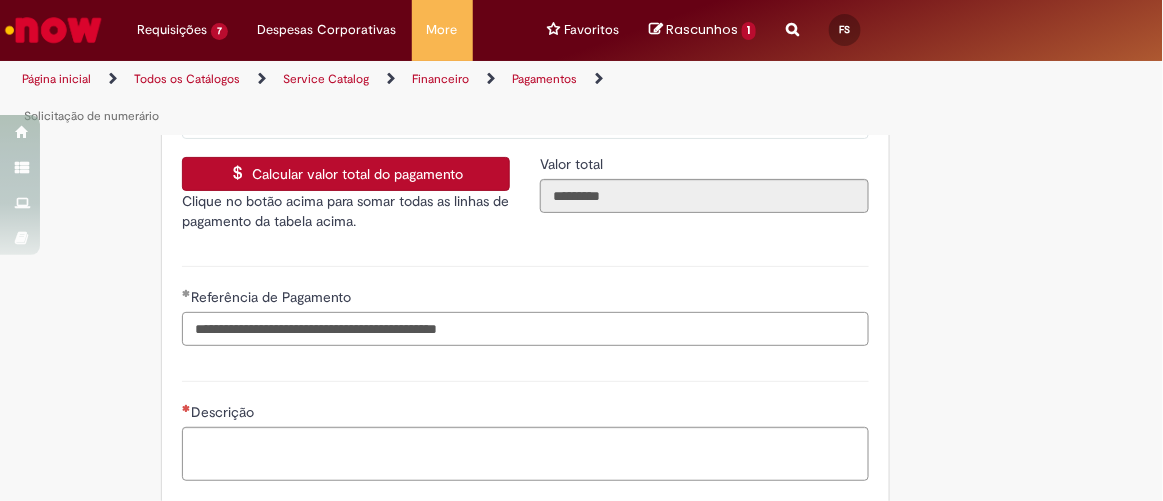 click on "**********" at bounding box center (525, 329) 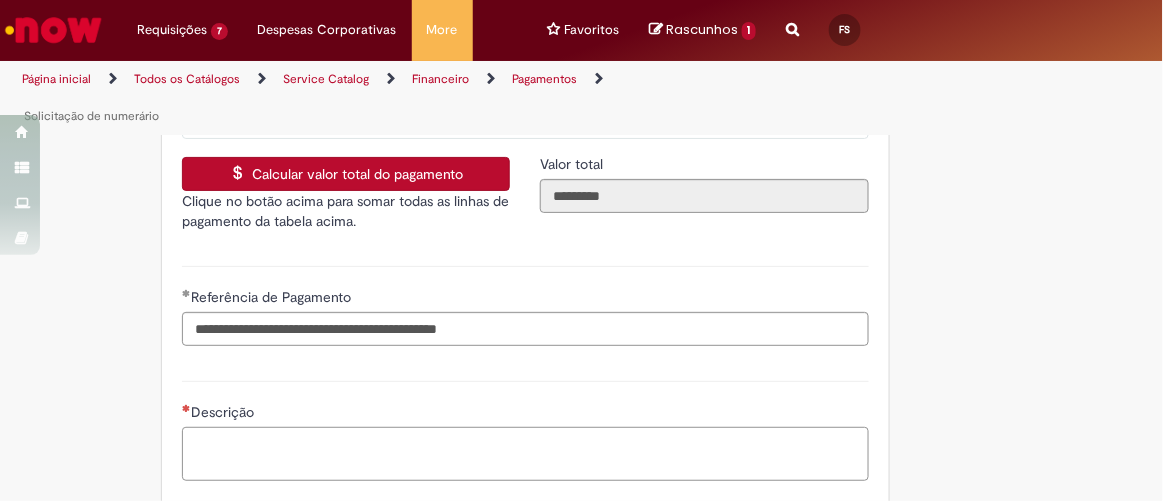 click on "Descrição" at bounding box center [525, 453] 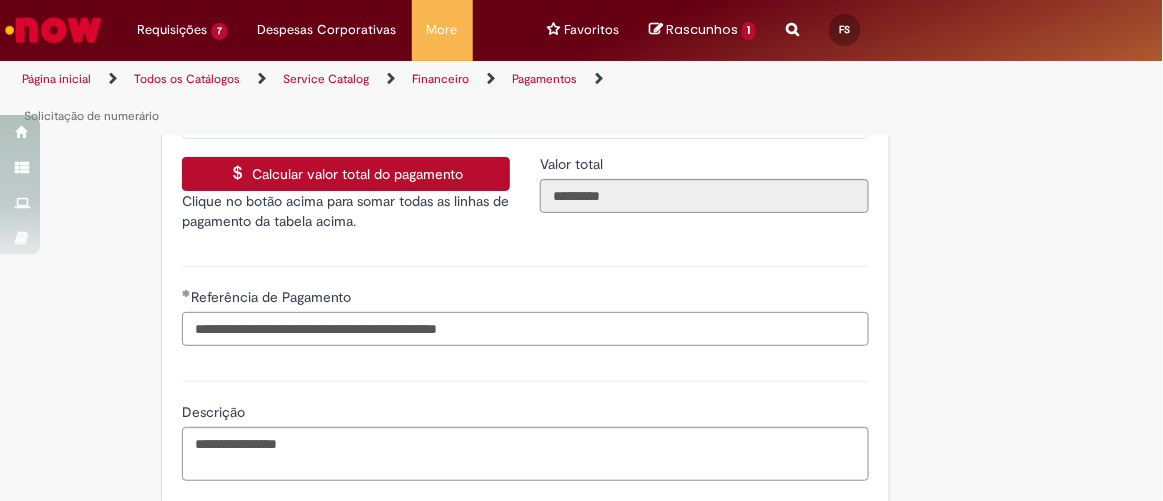 drag, startPoint x: 595, startPoint y: 326, endPoint x: 169, endPoint y: 338, distance: 426.16898 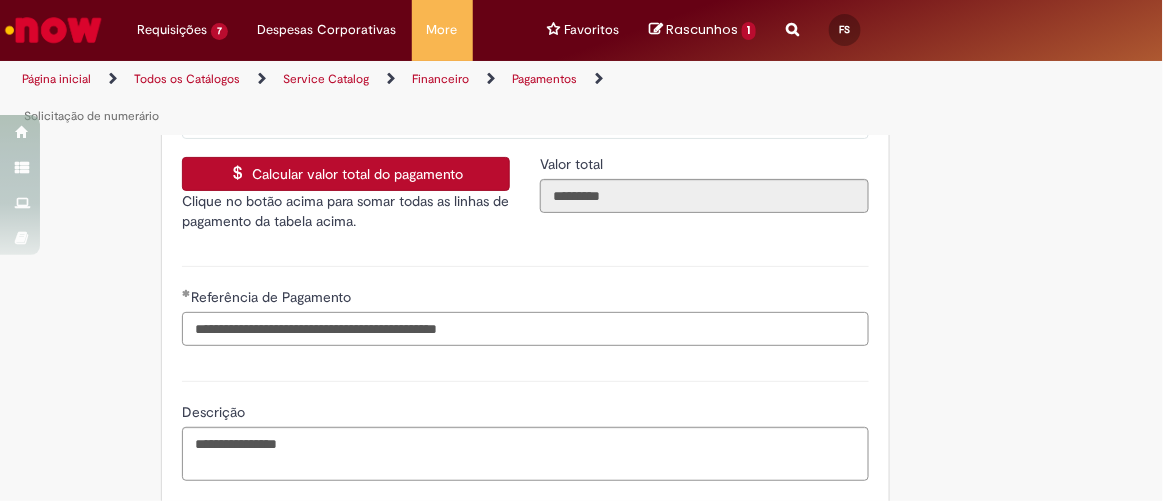 click on "**********" at bounding box center [525, 303] 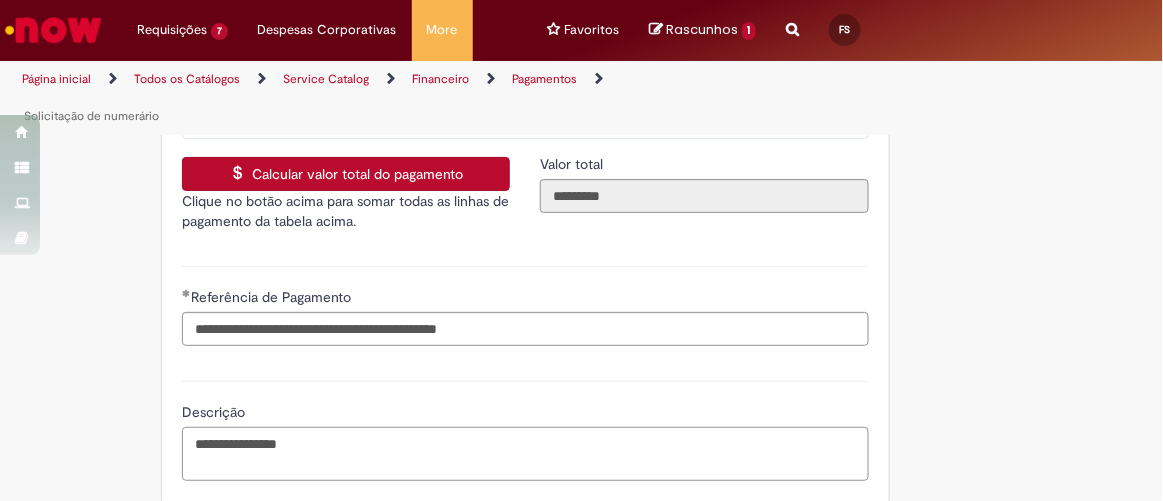 click on "**********" at bounding box center (525, 453) 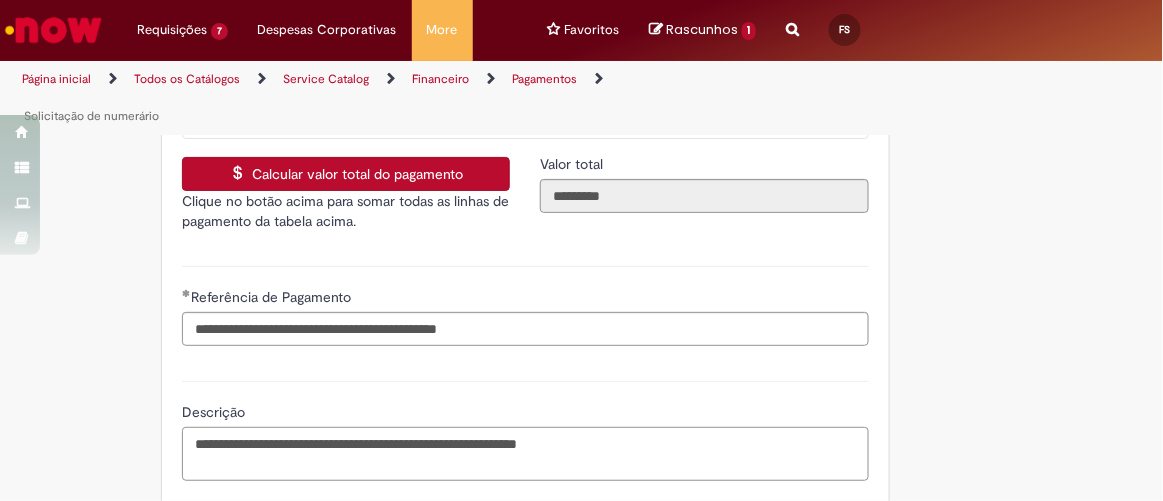 click on "**********" at bounding box center (525, 453) 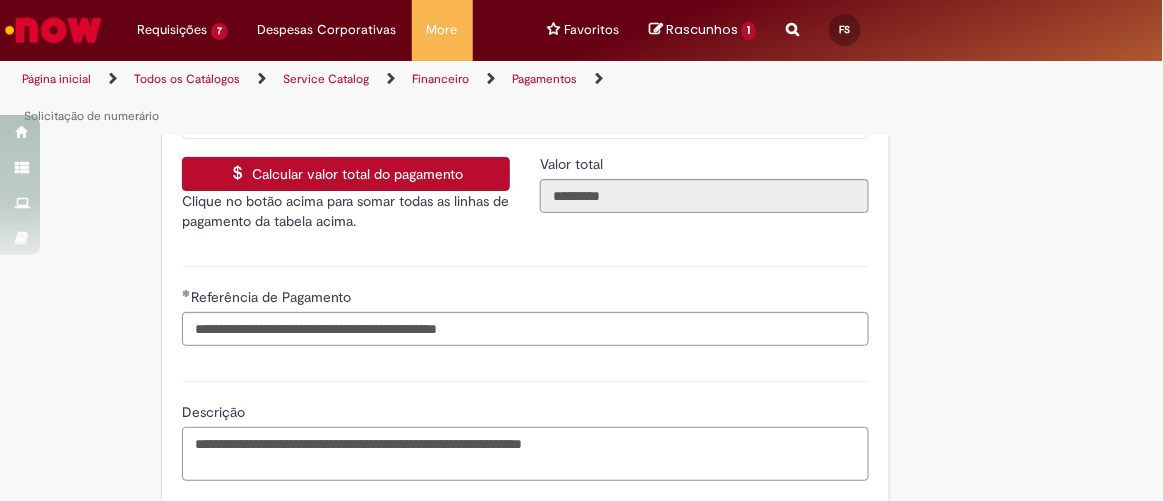 click on "**********" at bounding box center (525, 453) 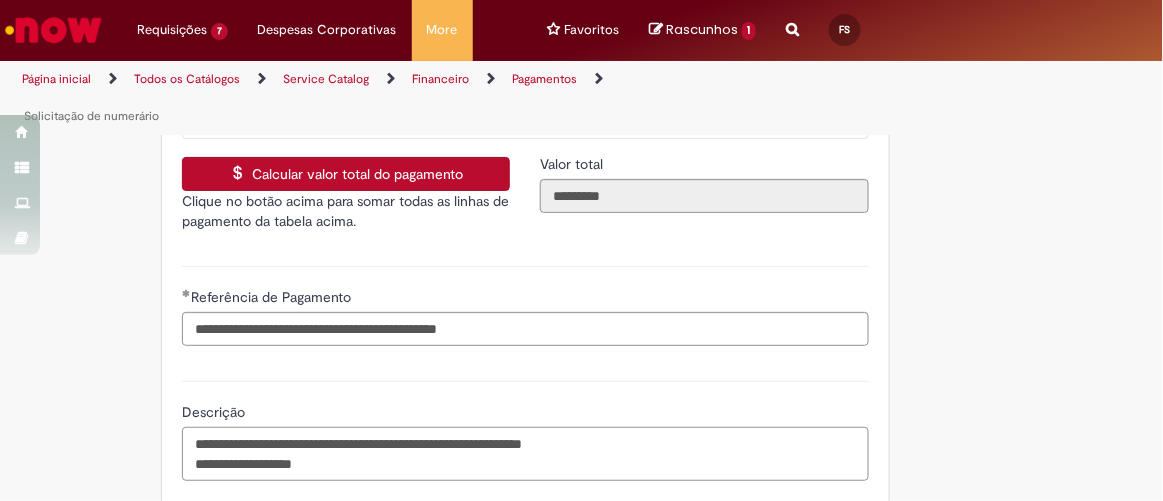 type on "**********" 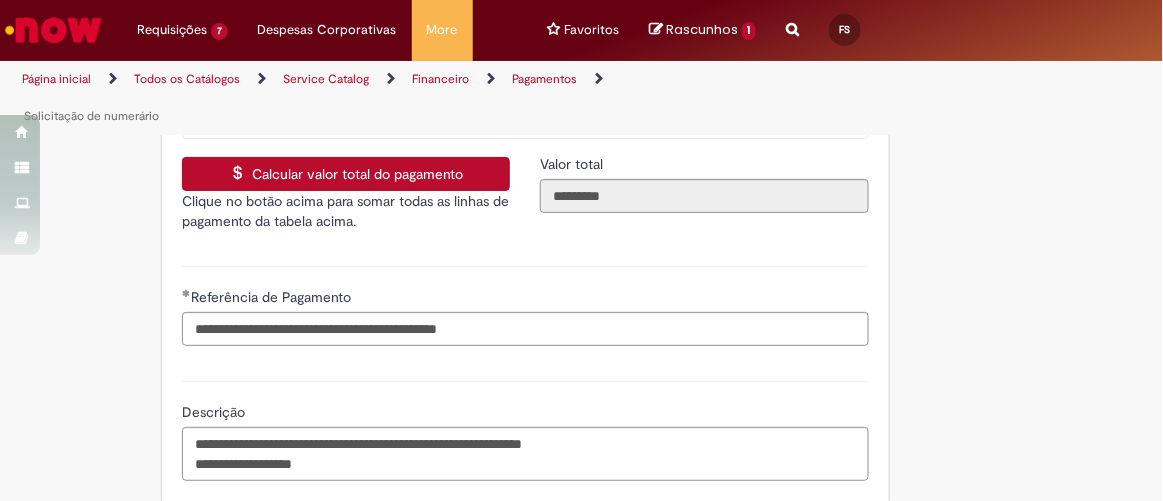 click on "Este item já está em sua lista atual. Se você tentar adicioná-lo novamente, o item atual será substituido  =)
Adicionar a Favoritos
Solicitação de numerário
Oferta para pagamentos em moeda nacional (BRL) que não caracterizem prestações de serviço, despesas operacionais ou suprimentos.
Orientações:
* SNS abertas de  Unidades tombadas  para o S4 Hana em nome de terceiros sem ID próprio Ambev (99....)  não poderão  ser atendidas por  limitação sistêmica.
*Após aprovação do chamado nossa automação roda nos horários:   >  9h, 10h, 13h, 15h, 18h.
* Para que a solicitação prossiga a etapa de Validação é necessário que o campo  "Favorecido"  tenha inserido um par interno (ID próprio Ambev) para que o Workday consiga ler a hierarquia de aprovação dele no SAP Hana.
não poderão cumprir fluxo.
competência da unidade" at bounding box center [582, -1395] 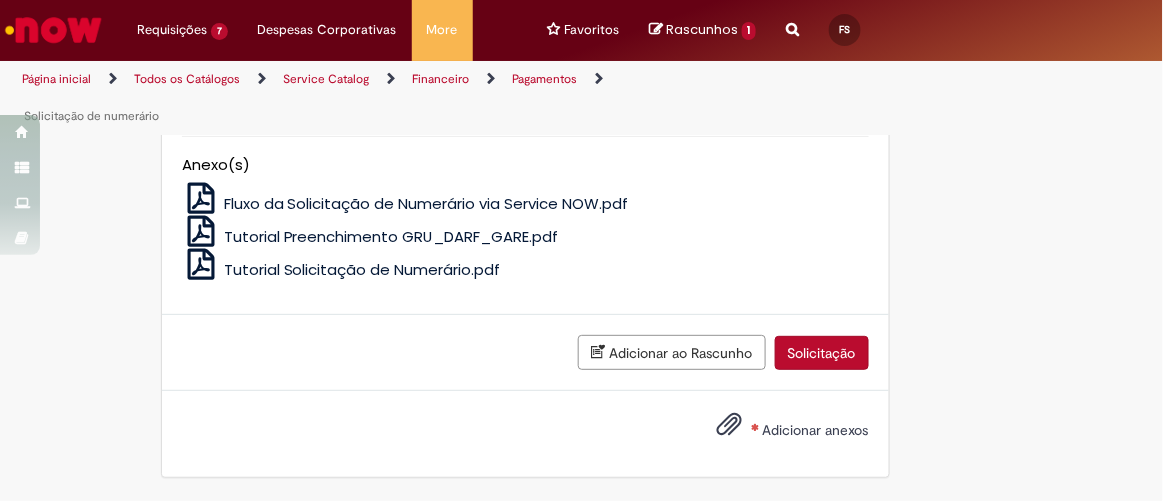 scroll, scrollTop: 4187, scrollLeft: 0, axis: vertical 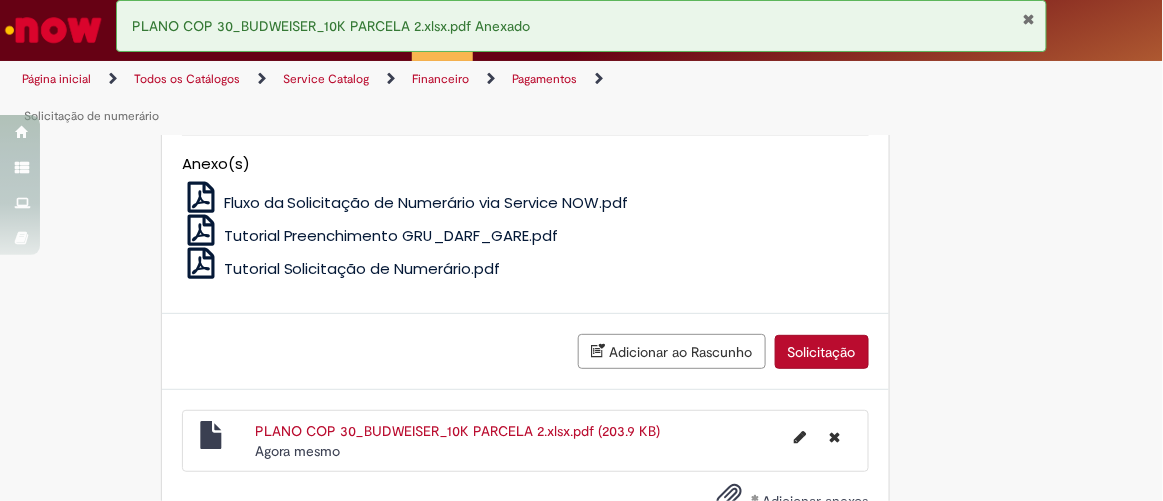click on "Solicitação" at bounding box center (822, 352) 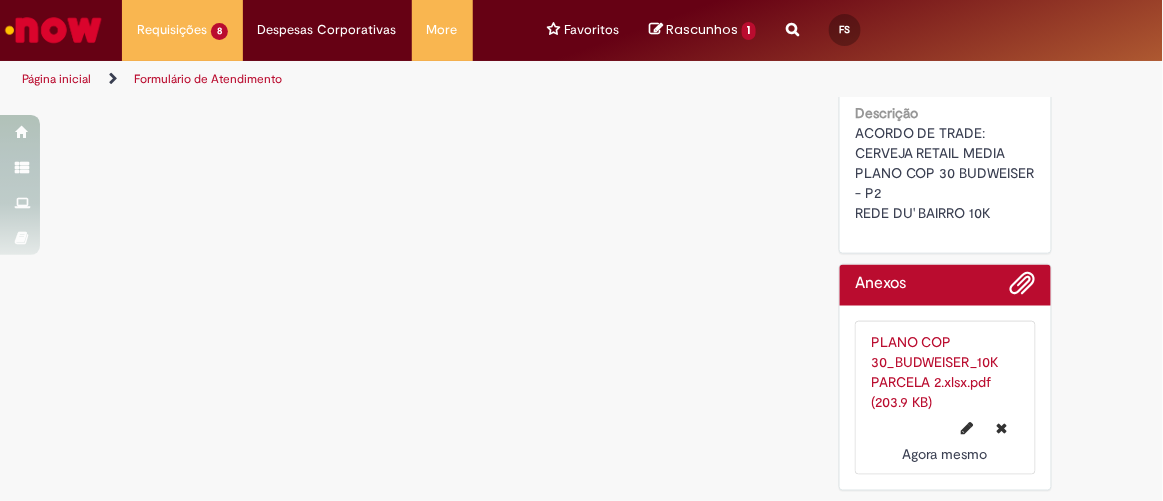 scroll, scrollTop: 0, scrollLeft: 0, axis: both 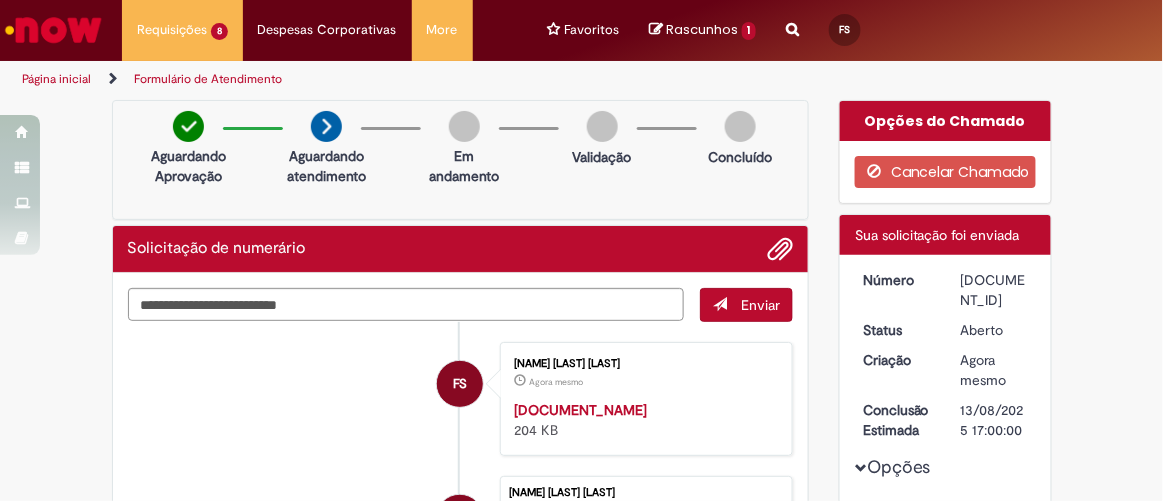 click on "[DOCUMENT_ID]" at bounding box center (995, 290) 